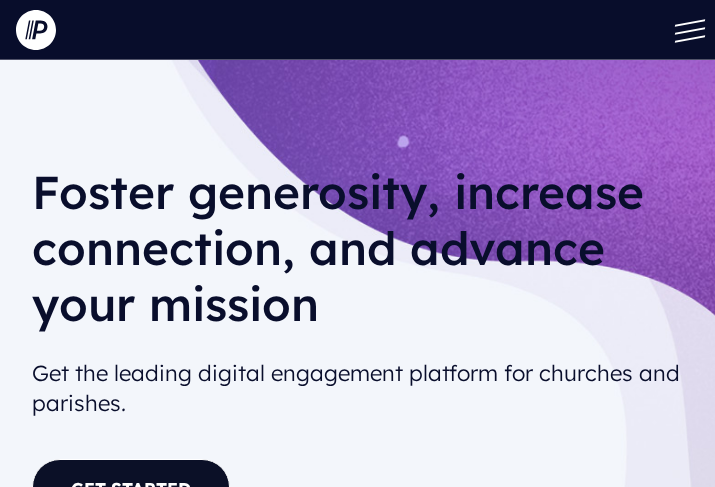 scroll, scrollTop: 75, scrollLeft: 0, axis: vertical 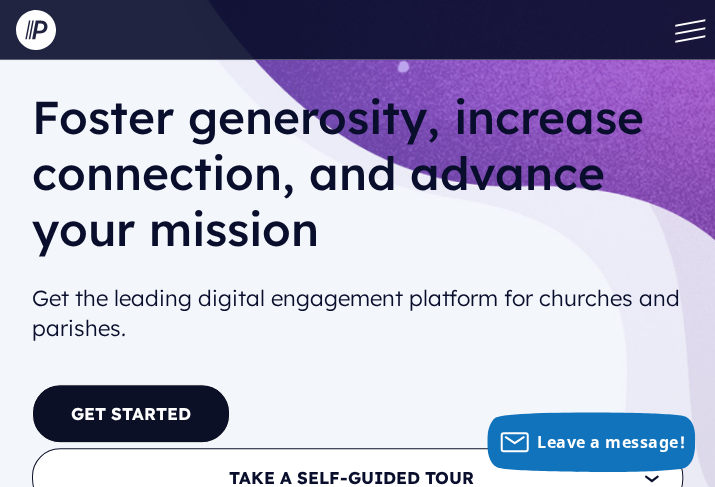 click on "Get the leading digital engagement platform for churches and parishes." at bounding box center [357, 314] 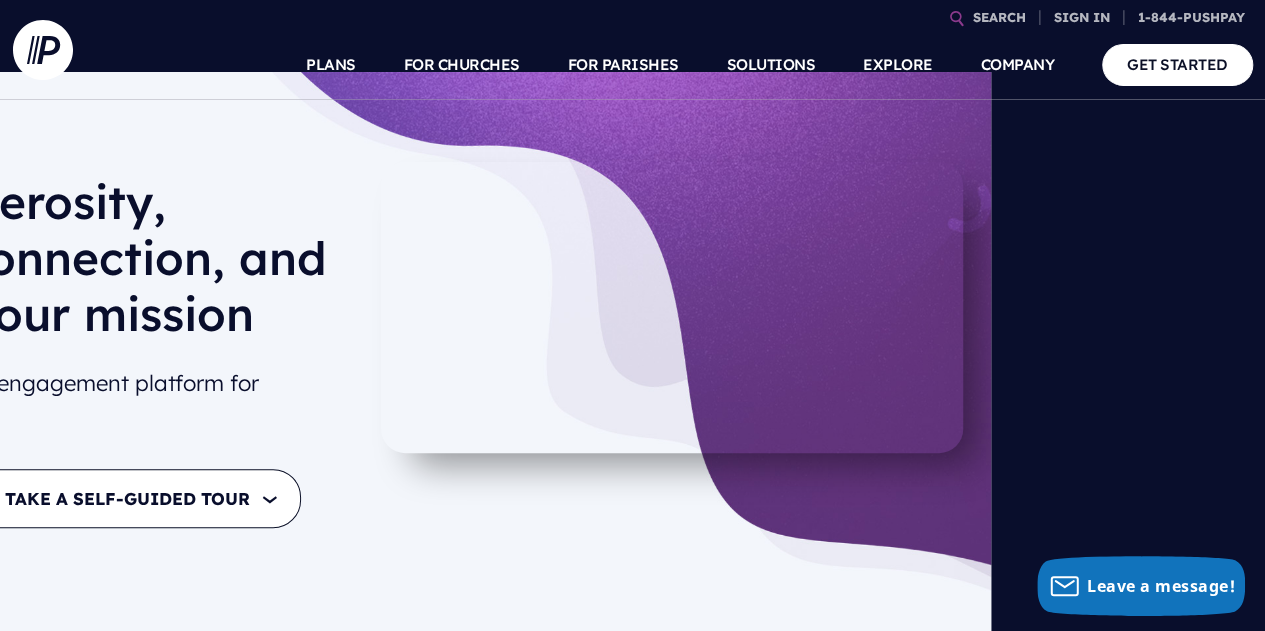 scroll, scrollTop: 29, scrollLeft: 0, axis: vertical 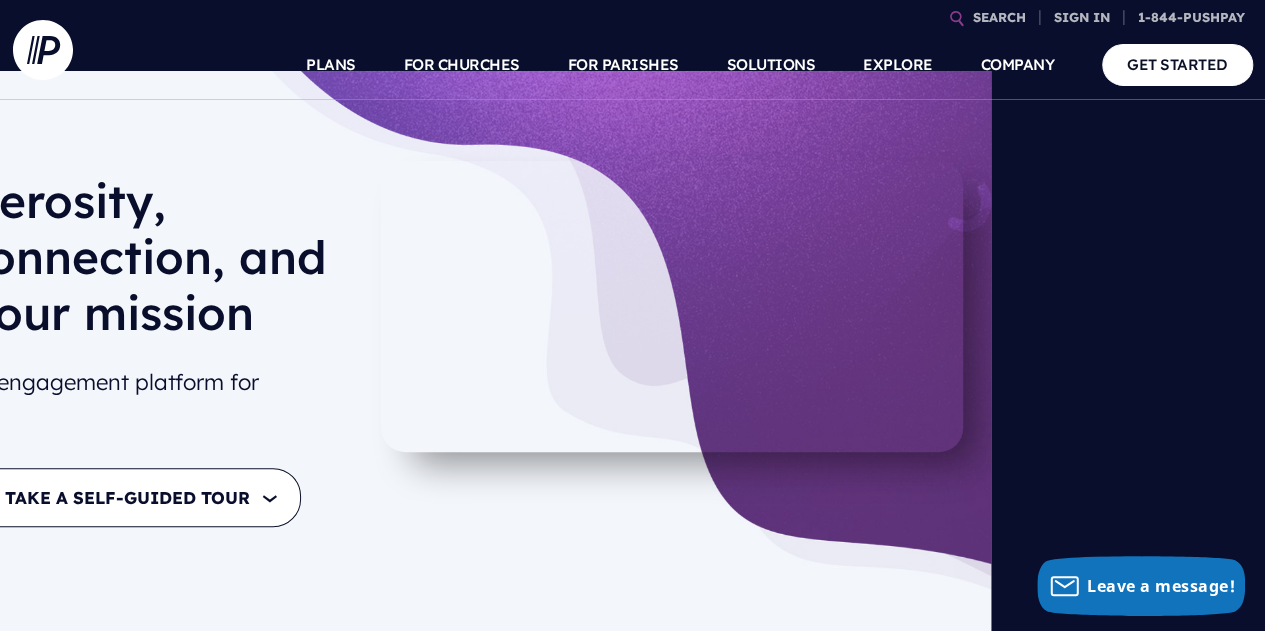click on "Get the leading digital engagement platform for churches and parishes." at bounding box center (52, 398) 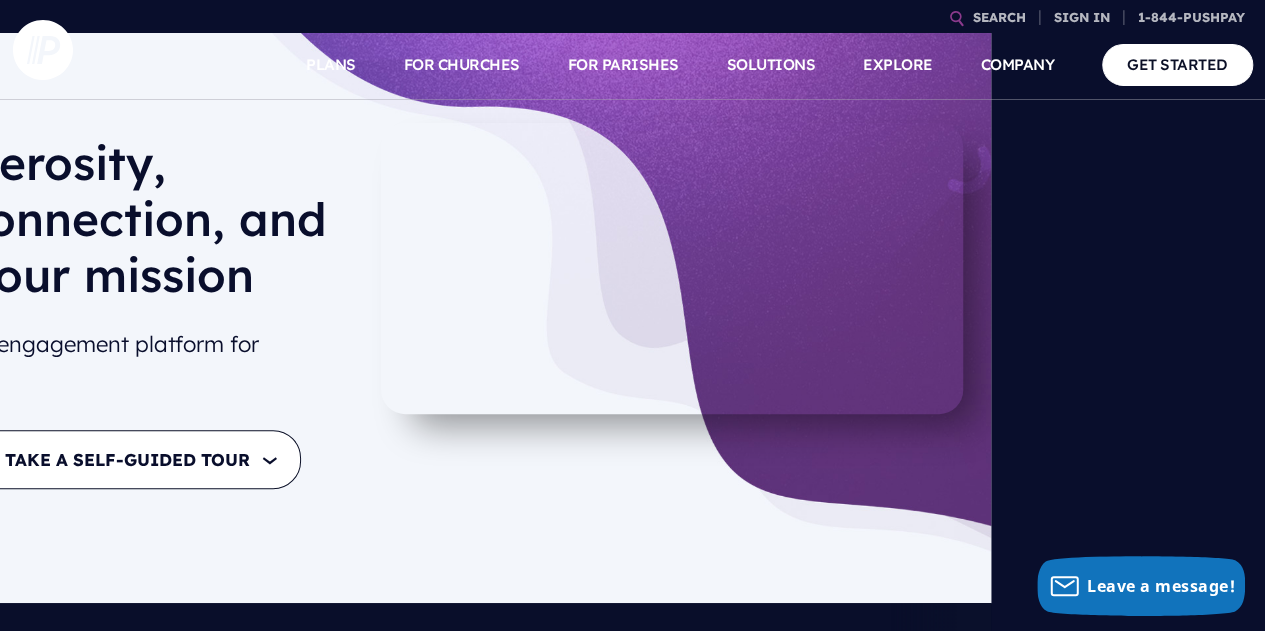 scroll, scrollTop: 69, scrollLeft: 0, axis: vertical 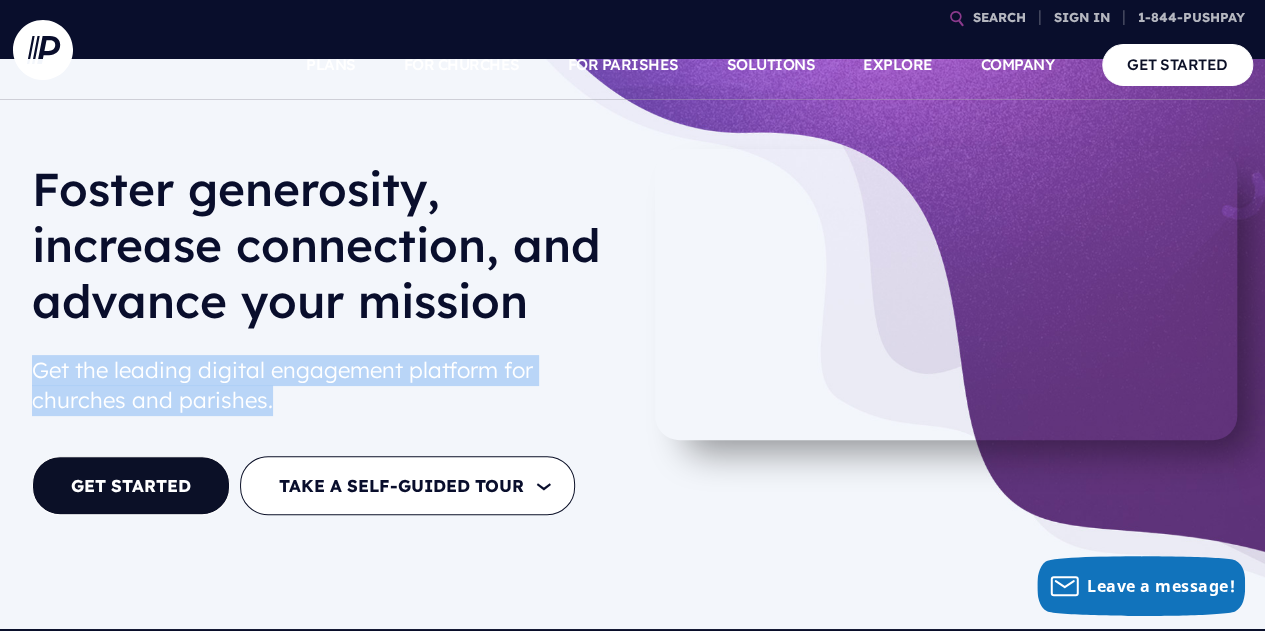 drag, startPoint x: 293, startPoint y: 402, endPoint x: 29, endPoint y: 371, distance: 265.81384 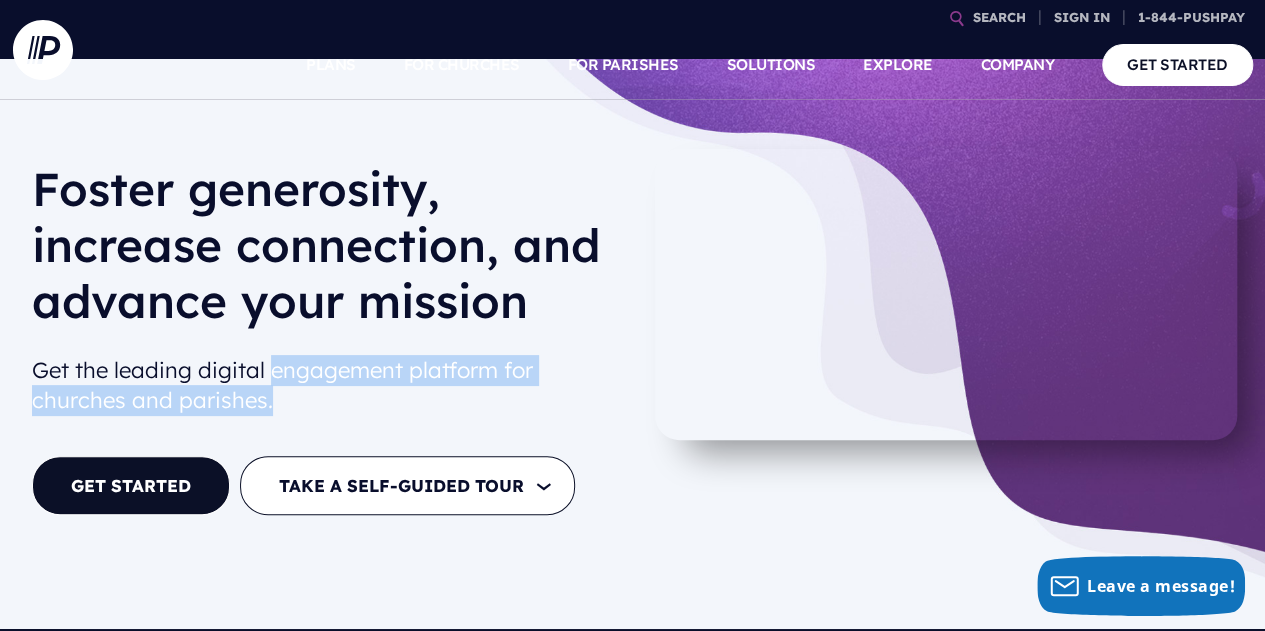 drag, startPoint x: 275, startPoint y: 395, endPoint x: 276, endPoint y: 365, distance: 30.016663 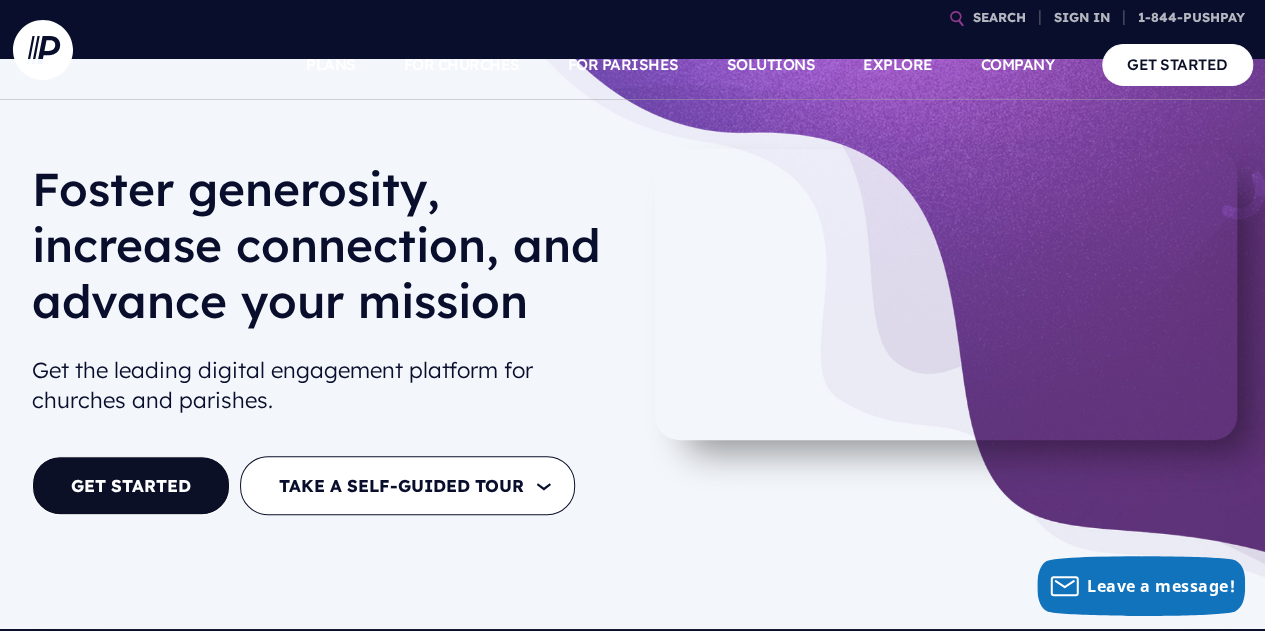 click on "Get the leading digital engagement platform for churches and parishes." at bounding box center [326, 386] 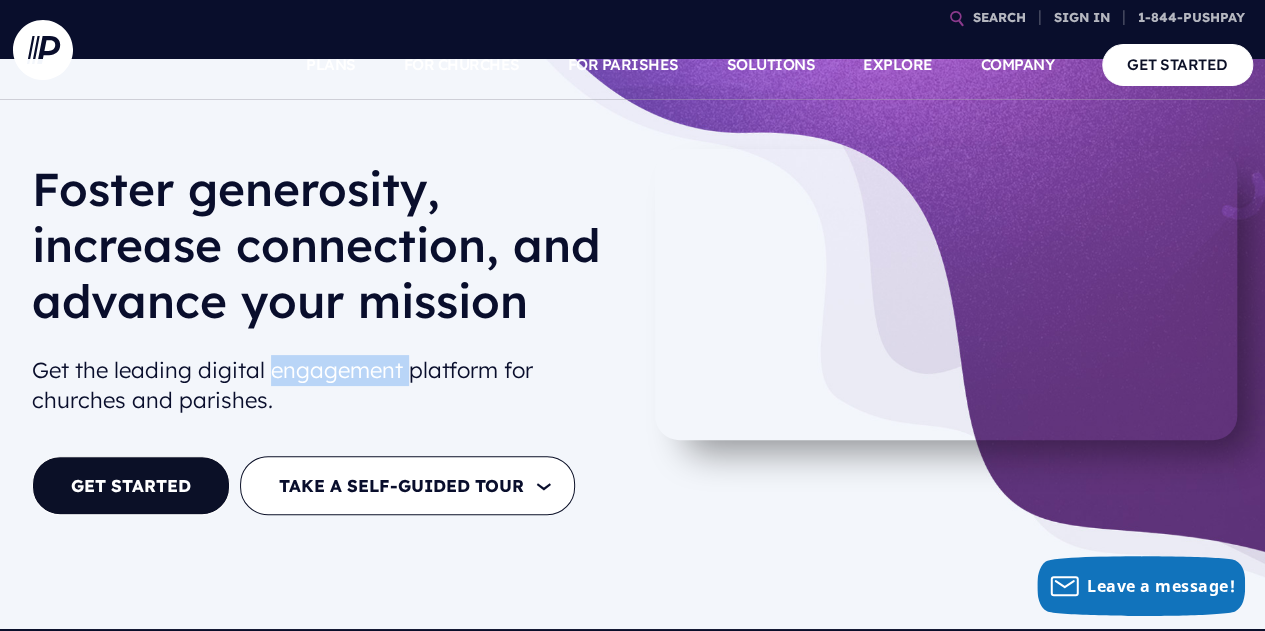 click on "Get the leading digital engagement platform for churches and parishes." at bounding box center (326, 386) 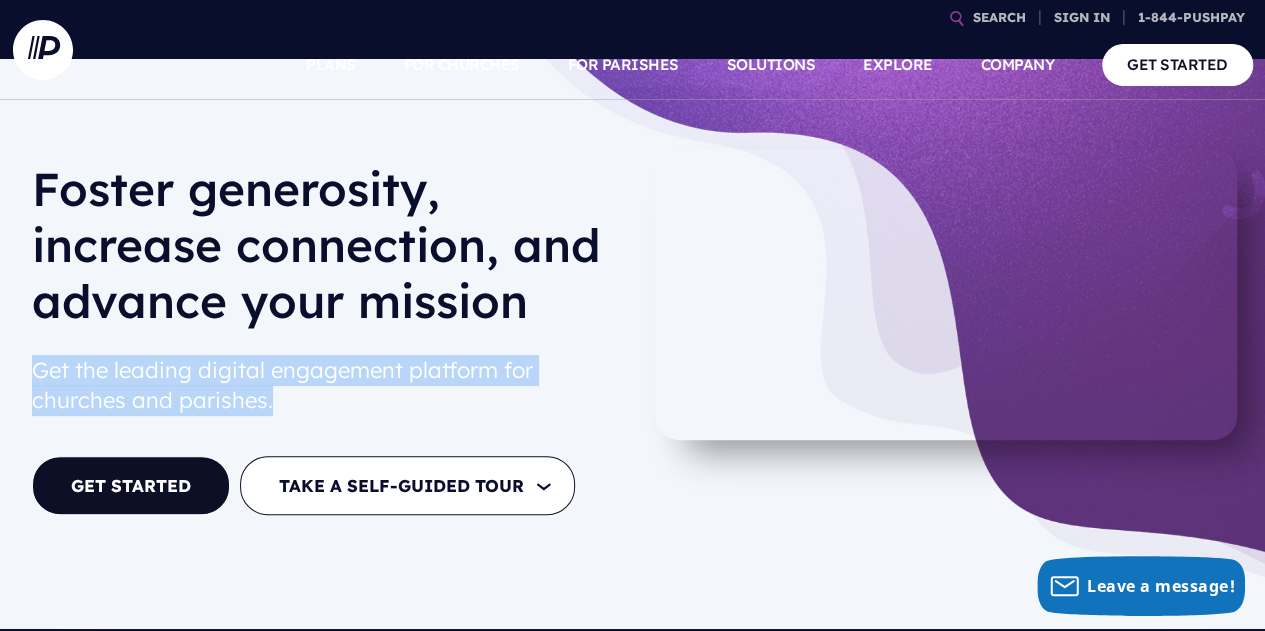 click on "Get the leading digital engagement platform for churches and parishes." at bounding box center [326, 386] 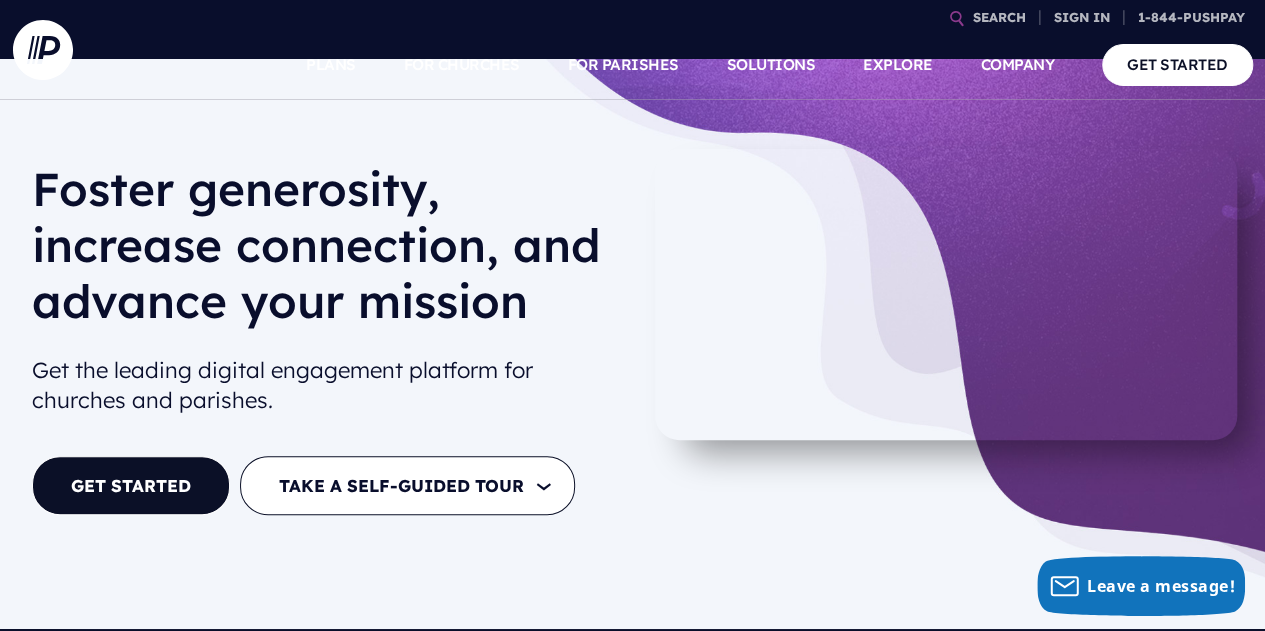 click on "Get the leading digital engagement platform for churches and parishes." at bounding box center (326, 386) 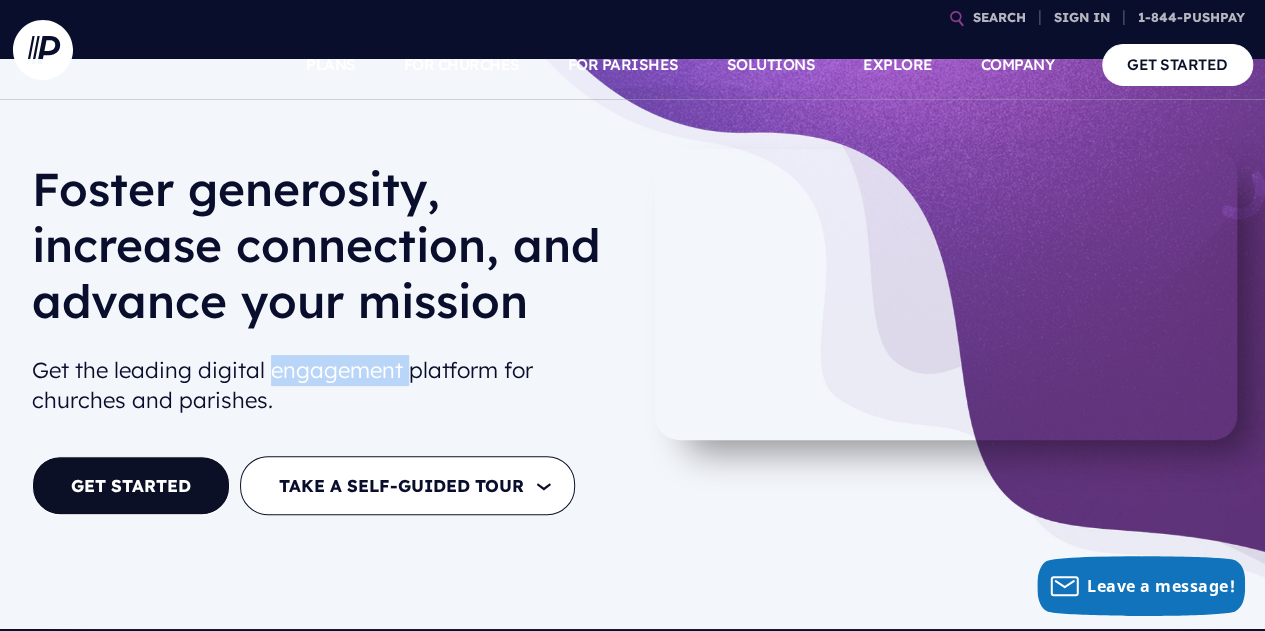 click on "Get the leading digital engagement platform for churches and parishes." at bounding box center (326, 386) 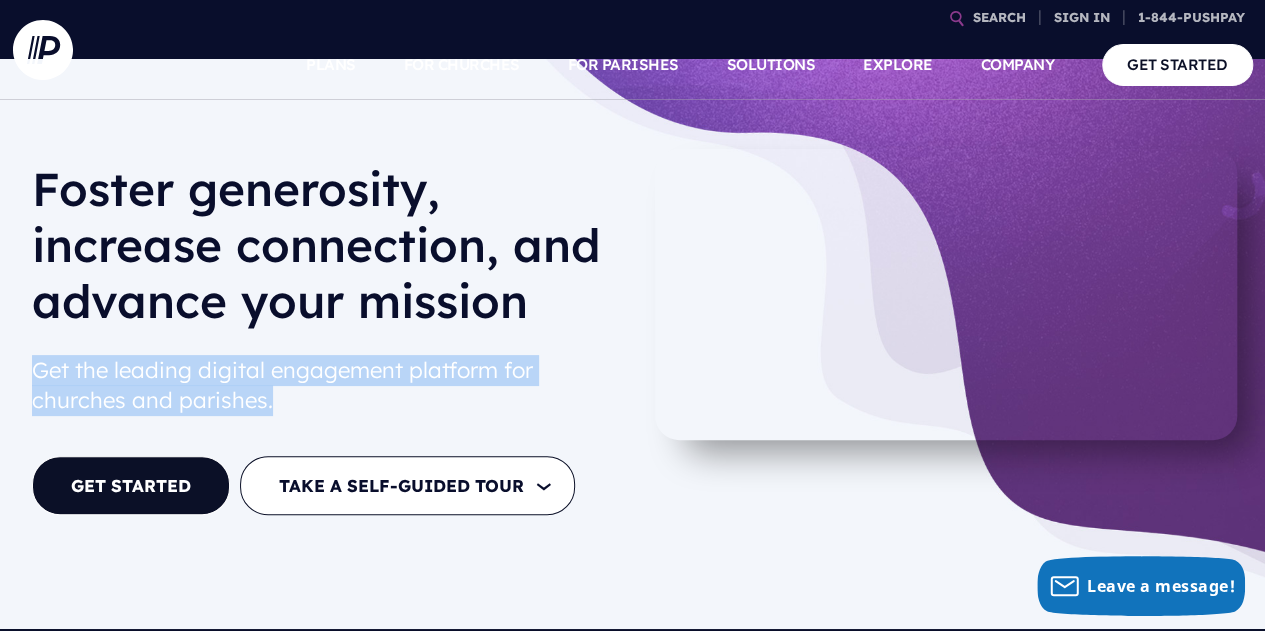 click on "Get the leading digital engagement platform for churches and parishes." at bounding box center (326, 386) 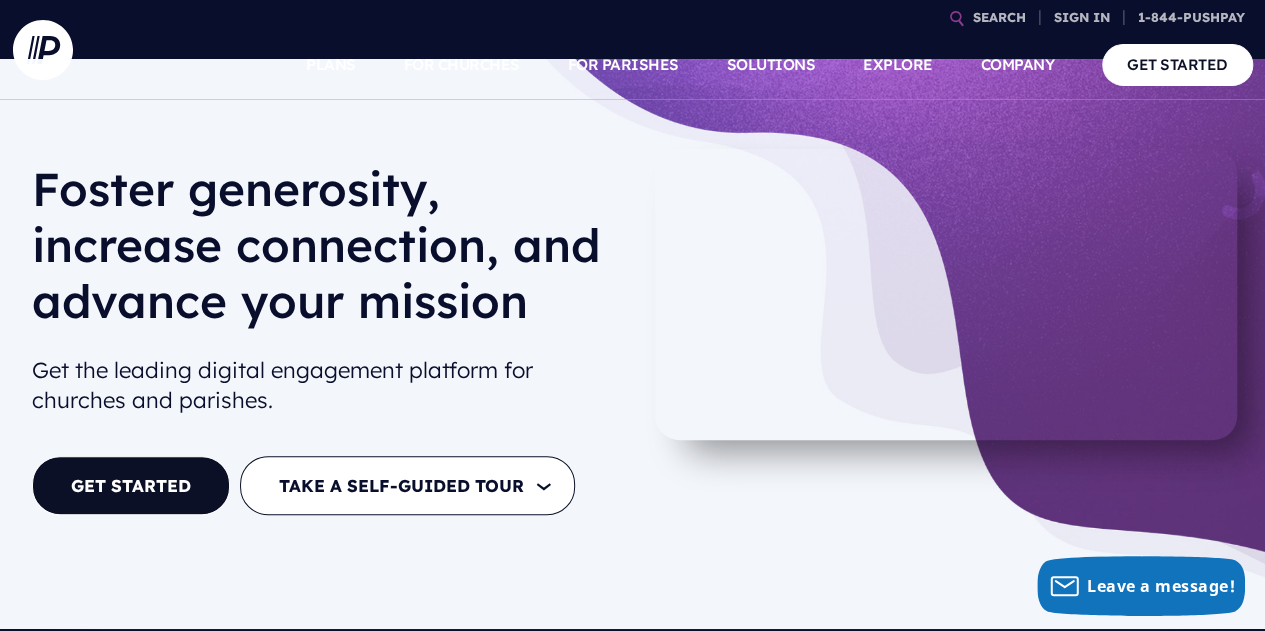 click on "Get the leading digital engagement platform for churches and parishes." at bounding box center (326, 386) 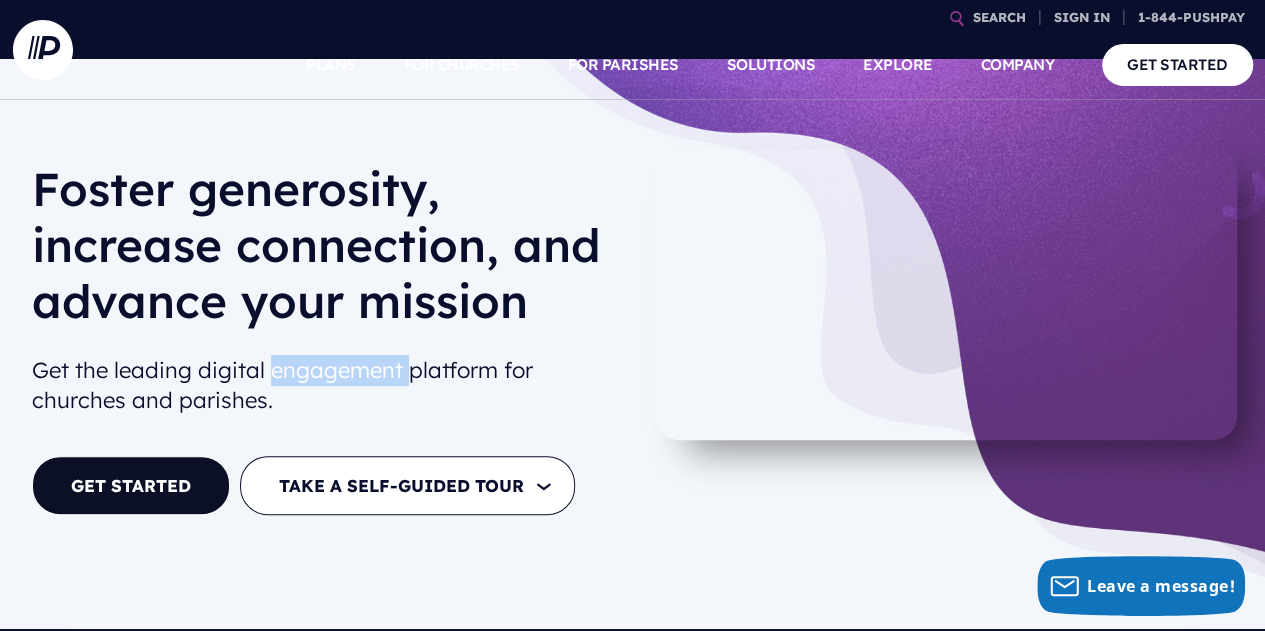click on "Get the leading digital engagement platform for churches and parishes." at bounding box center (326, 386) 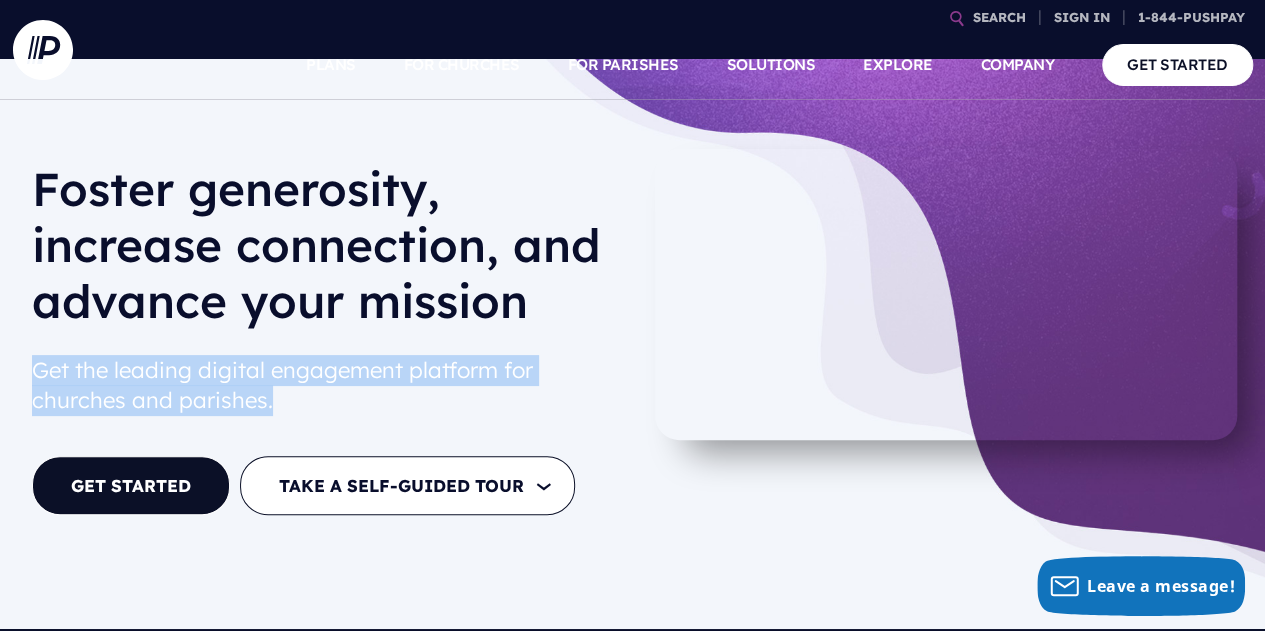 click on "Get the leading digital engagement platform for churches and parishes." at bounding box center (326, 386) 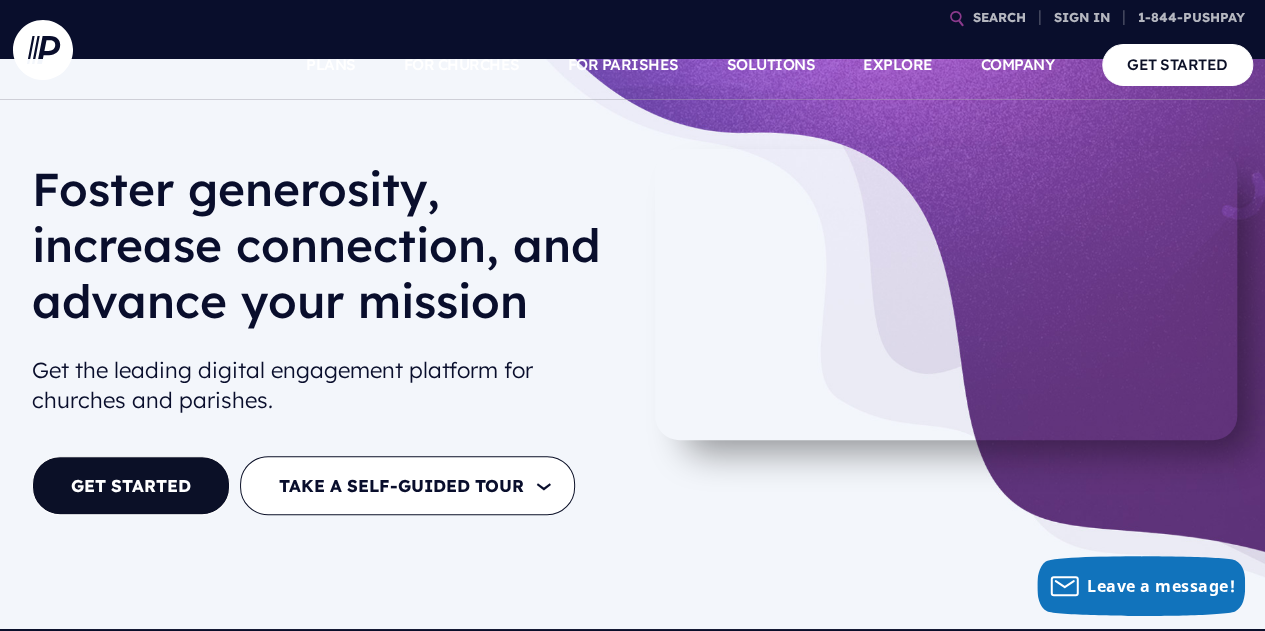 click on "Get the leading digital engagement platform for churches and parishes." at bounding box center (326, 386) 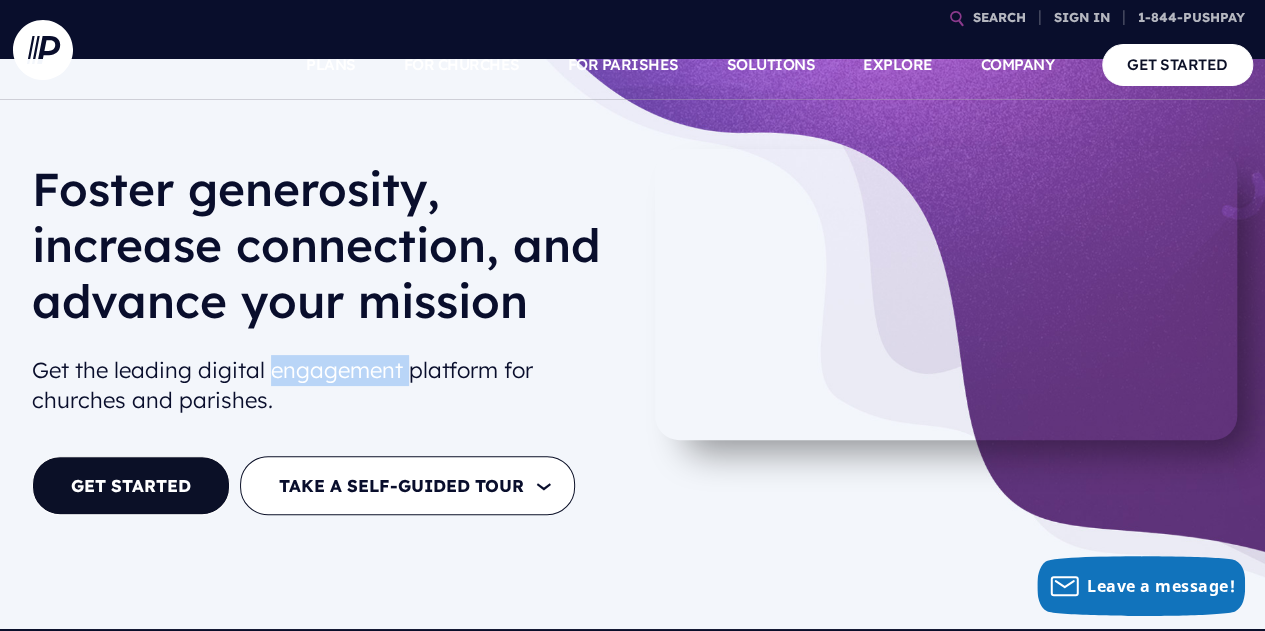 click on "Get the leading digital engagement platform for churches and parishes." at bounding box center [326, 386] 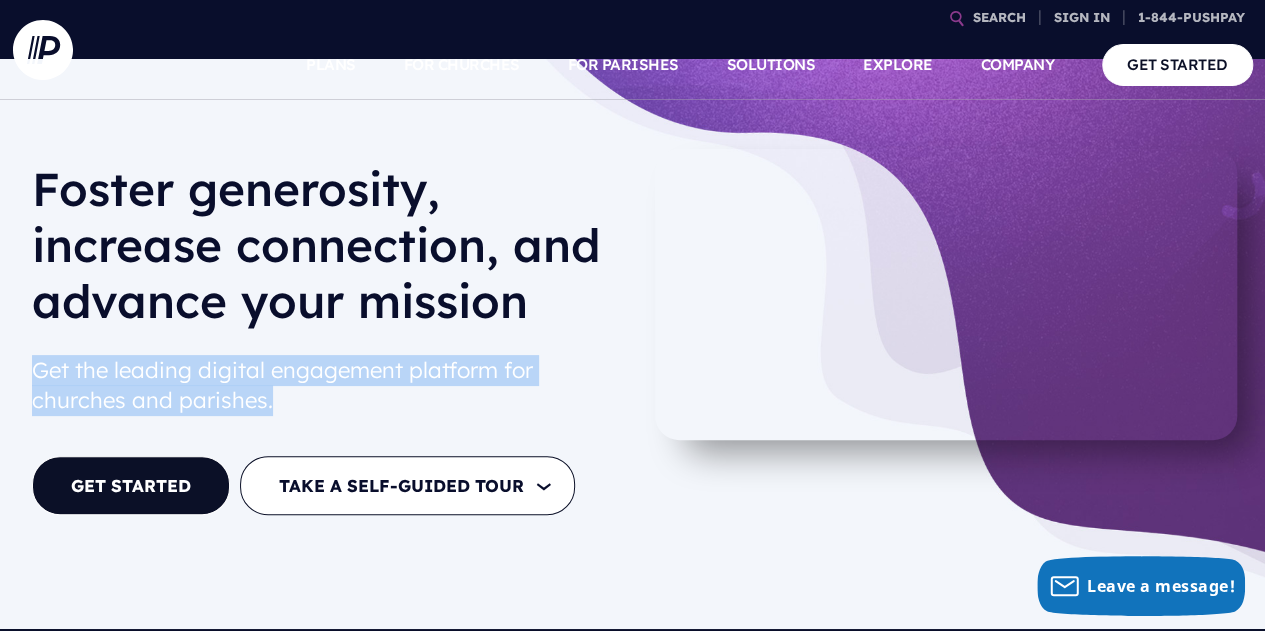 click on "Get the leading digital engagement platform for churches and parishes." at bounding box center [326, 386] 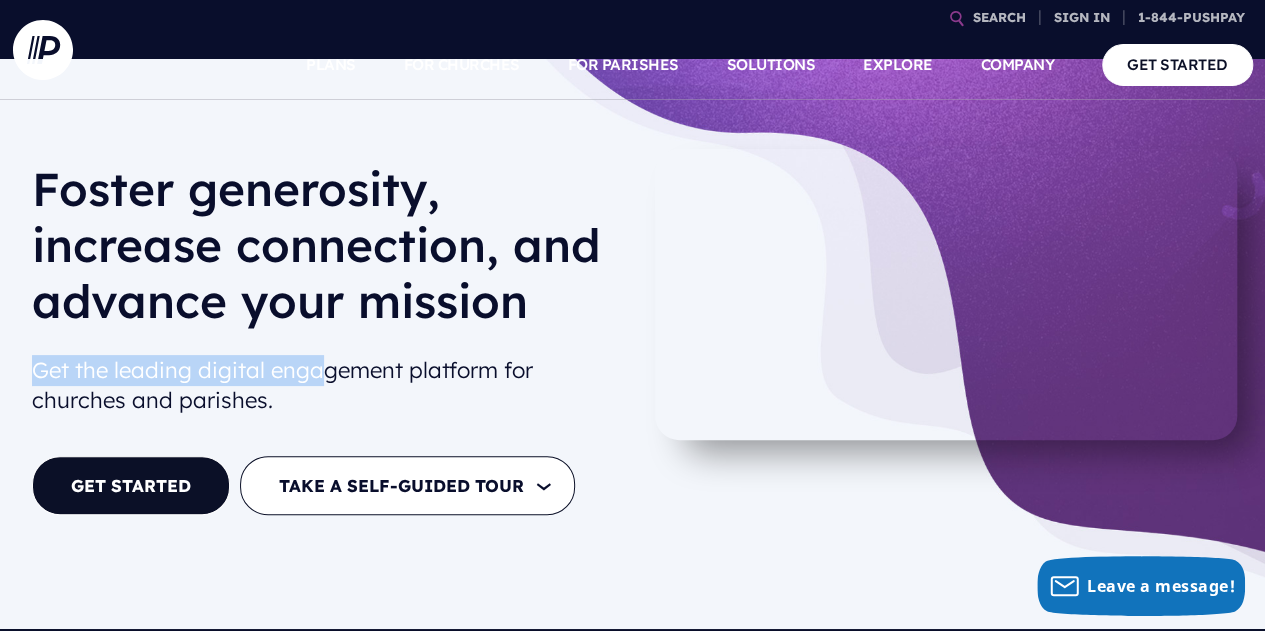 drag, startPoint x: 38, startPoint y: 372, endPoint x: 331, endPoint y: 365, distance: 293.08362 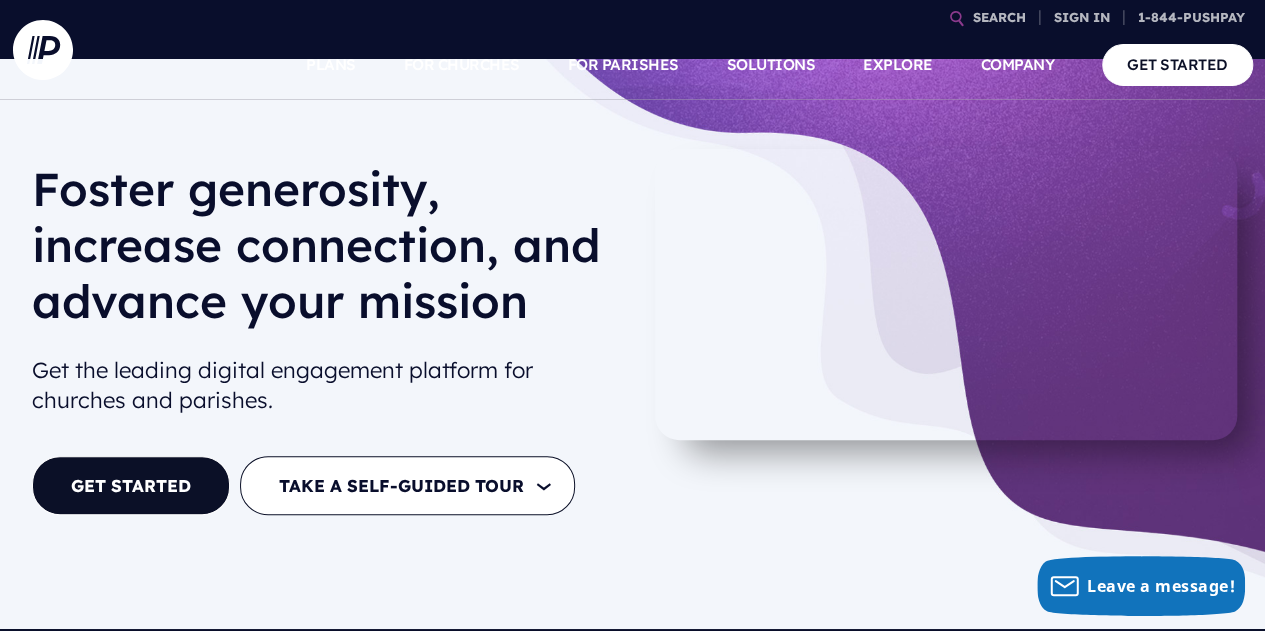 click on "Get the leading digital engagement platform for churches and parishes." at bounding box center [326, 386] 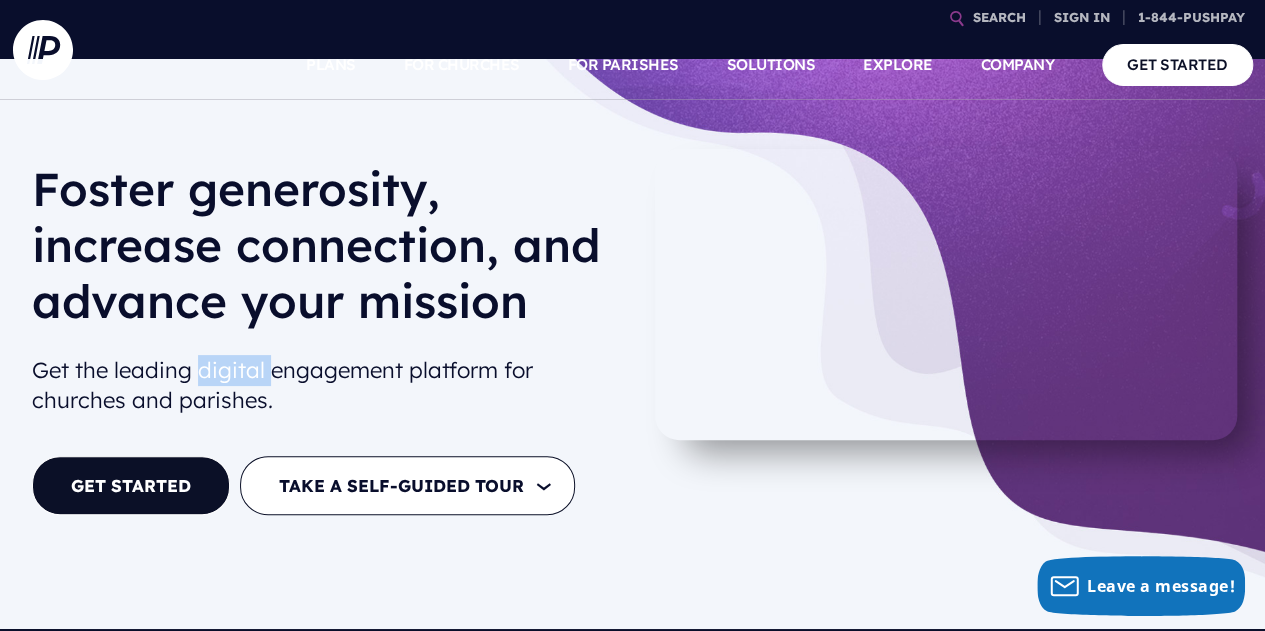 click on "Get the leading digital engagement platform for churches and parishes." at bounding box center [326, 386] 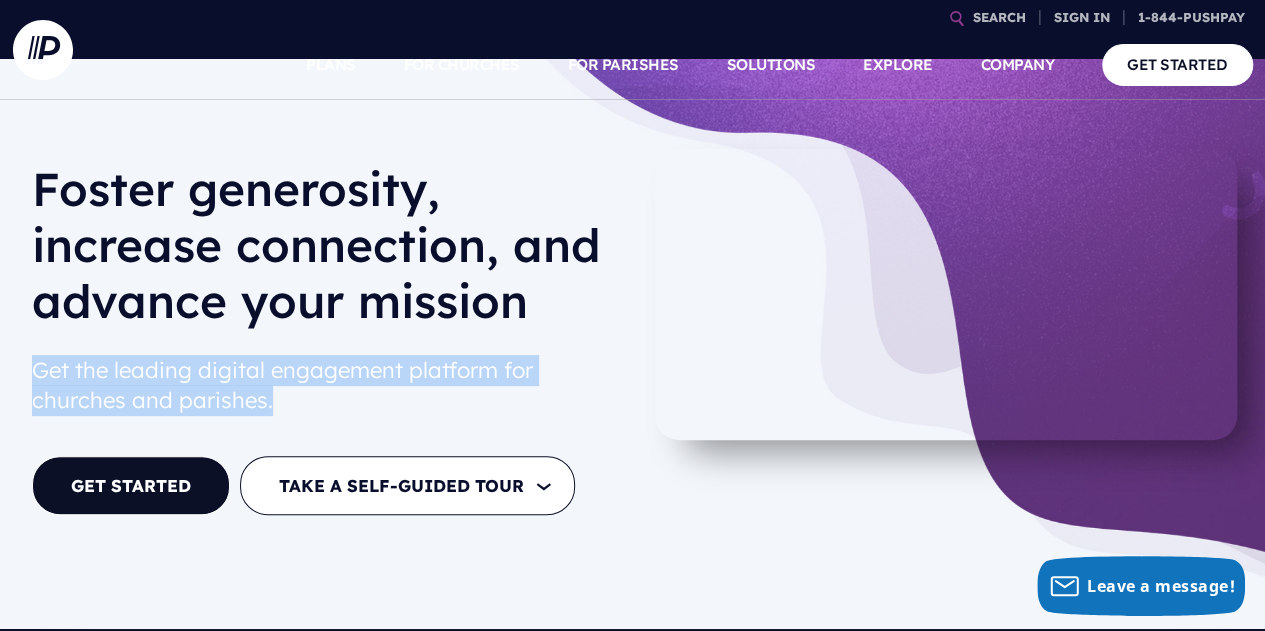 click on "Get the leading digital engagement platform for churches and parishes." at bounding box center (326, 386) 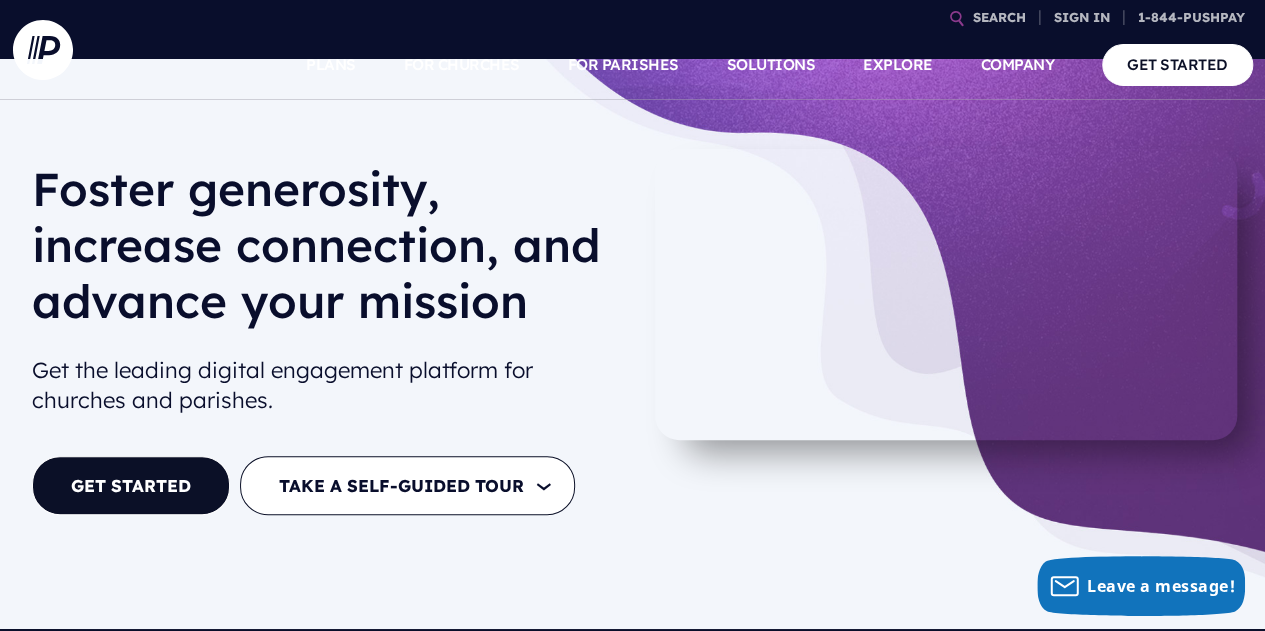 click on "Get the leading digital engagement platform for churches and parishes." at bounding box center (326, 386) 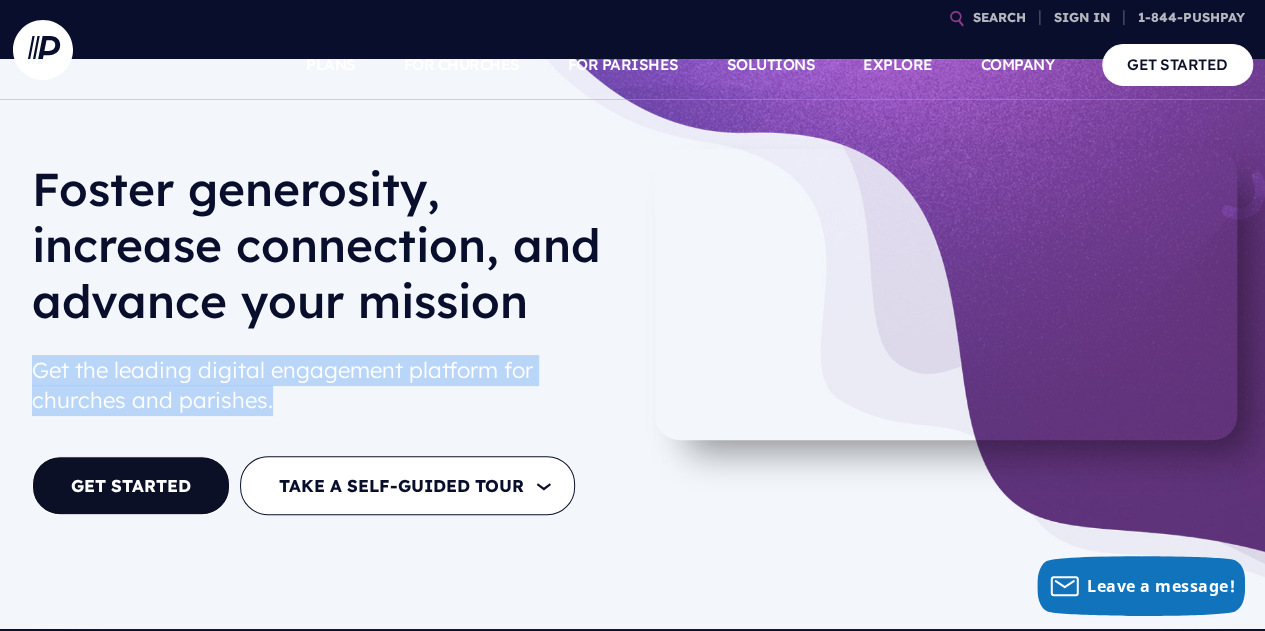 click on "Get the leading digital engagement platform for churches and parishes." at bounding box center (326, 386) 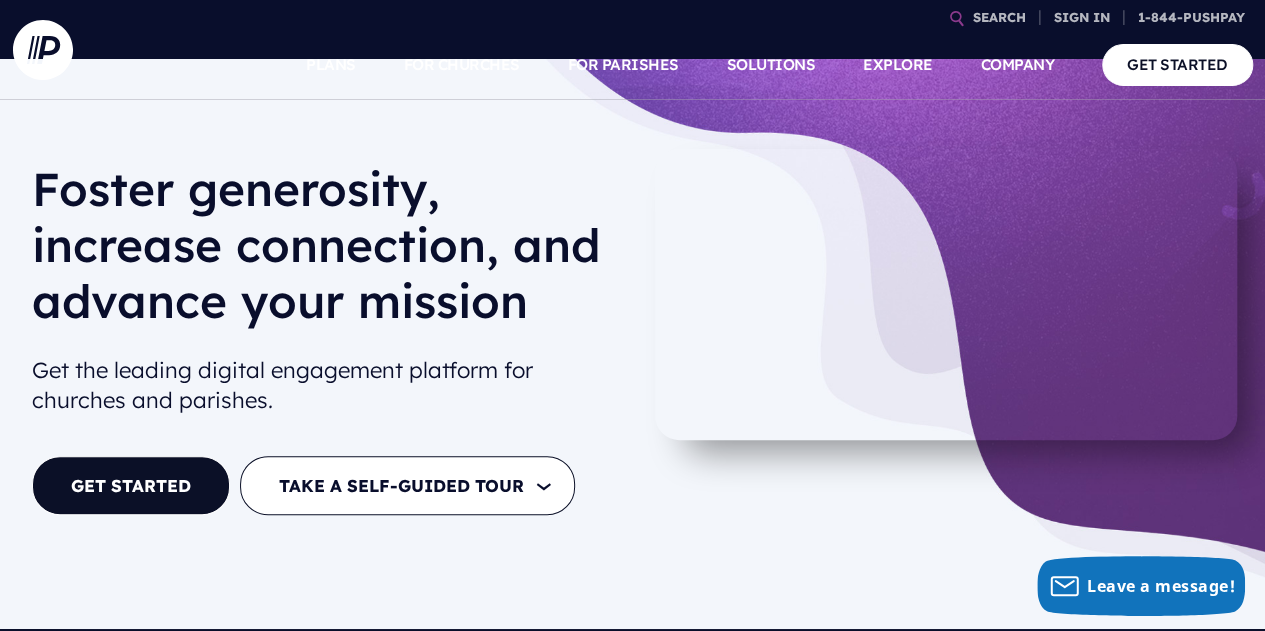 click on "Get the leading digital engagement platform for churches and parishes." at bounding box center (326, 386) 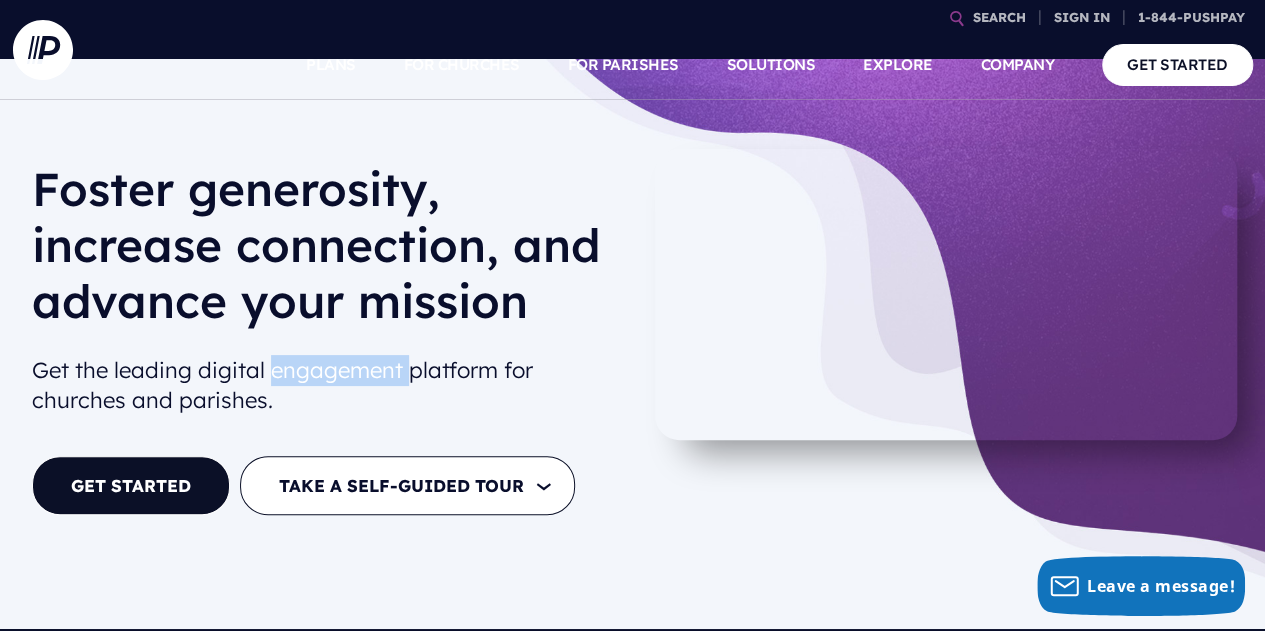 click on "Get the leading digital engagement platform for churches and parishes." at bounding box center [326, 386] 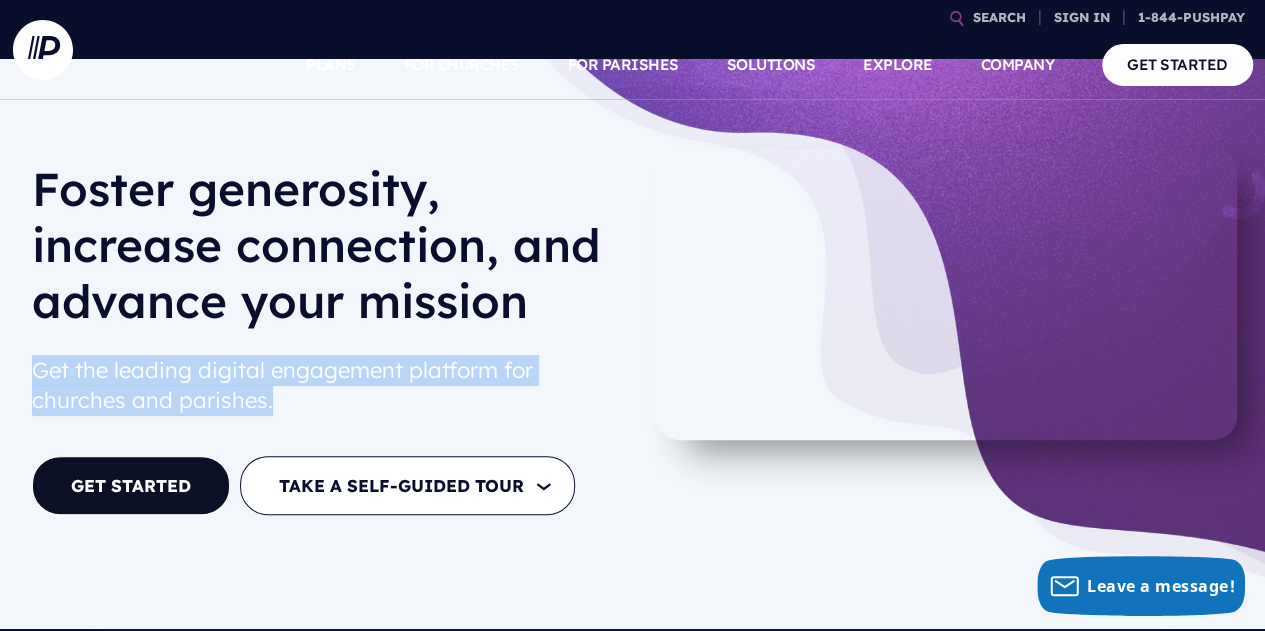 click on "Get the leading digital engagement platform for churches and parishes." at bounding box center (326, 386) 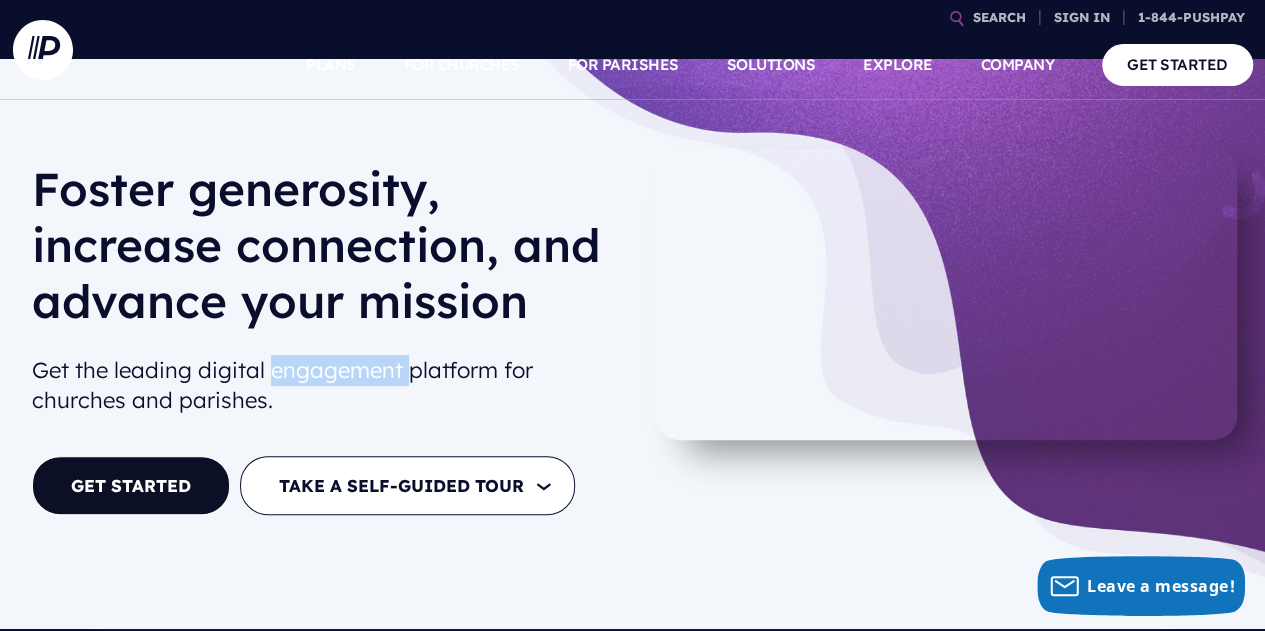 click on "Get the leading digital engagement platform for churches and parishes." at bounding box center [326, 386] 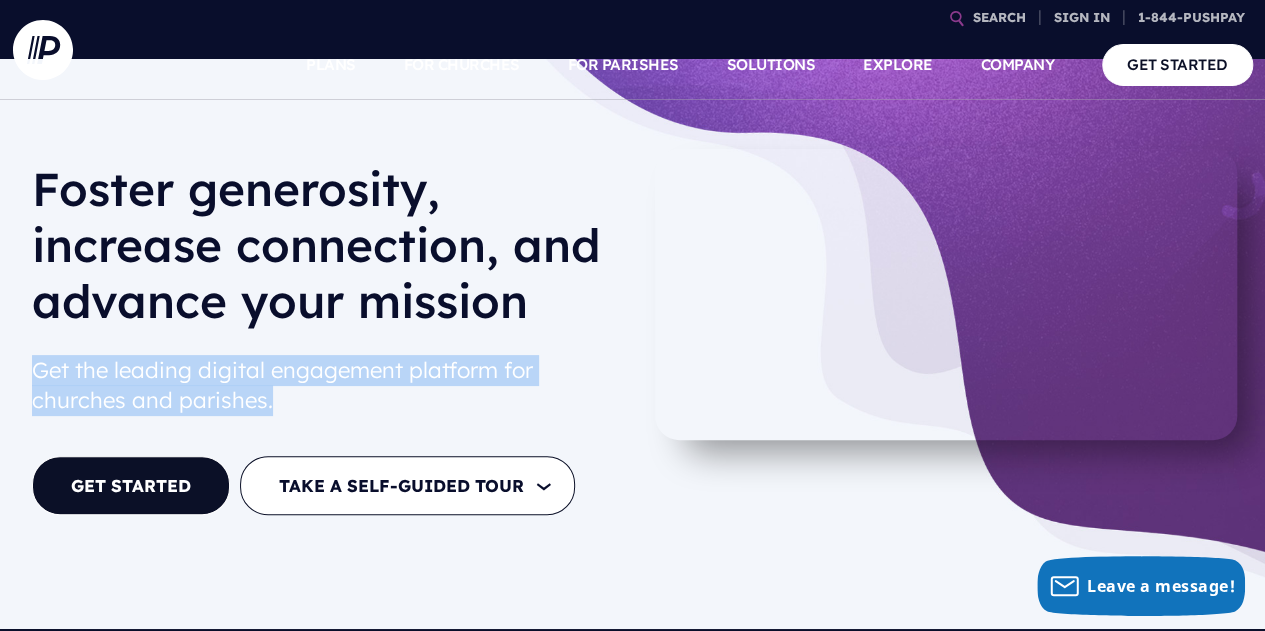 click on "Get the leading digital engagement platform for churches and parishes." at bounding box center [326, 386] 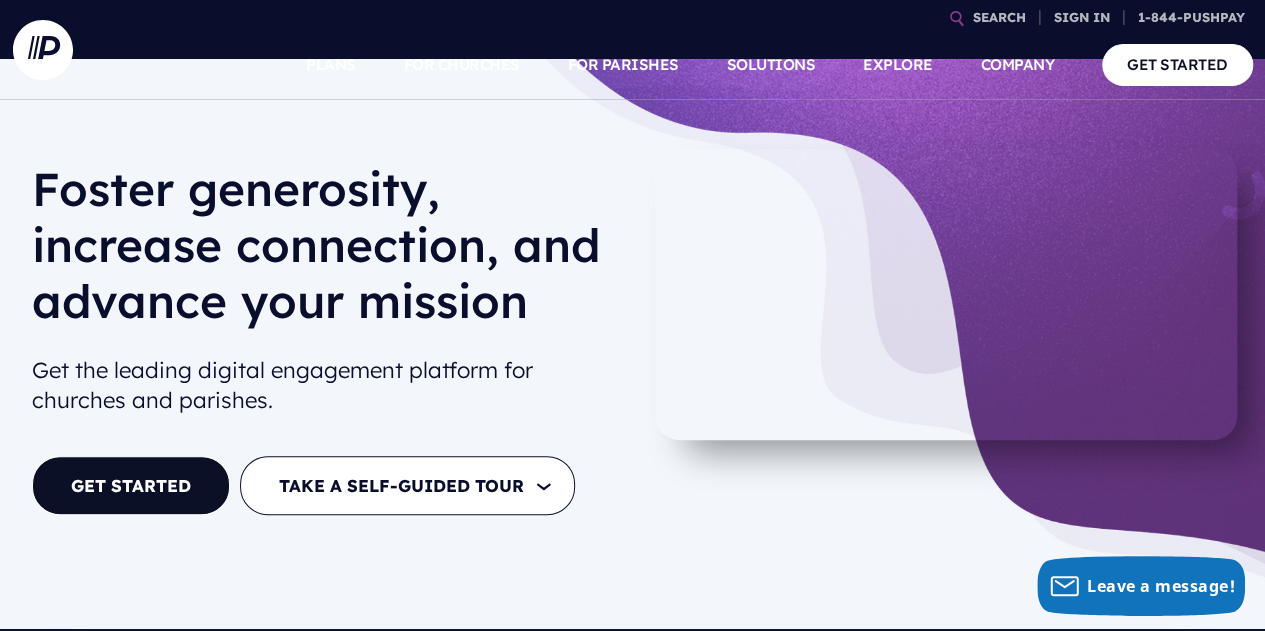 click on "Get the leading digital engagement platform for churches and parishes." at bounding box center (326, 386) 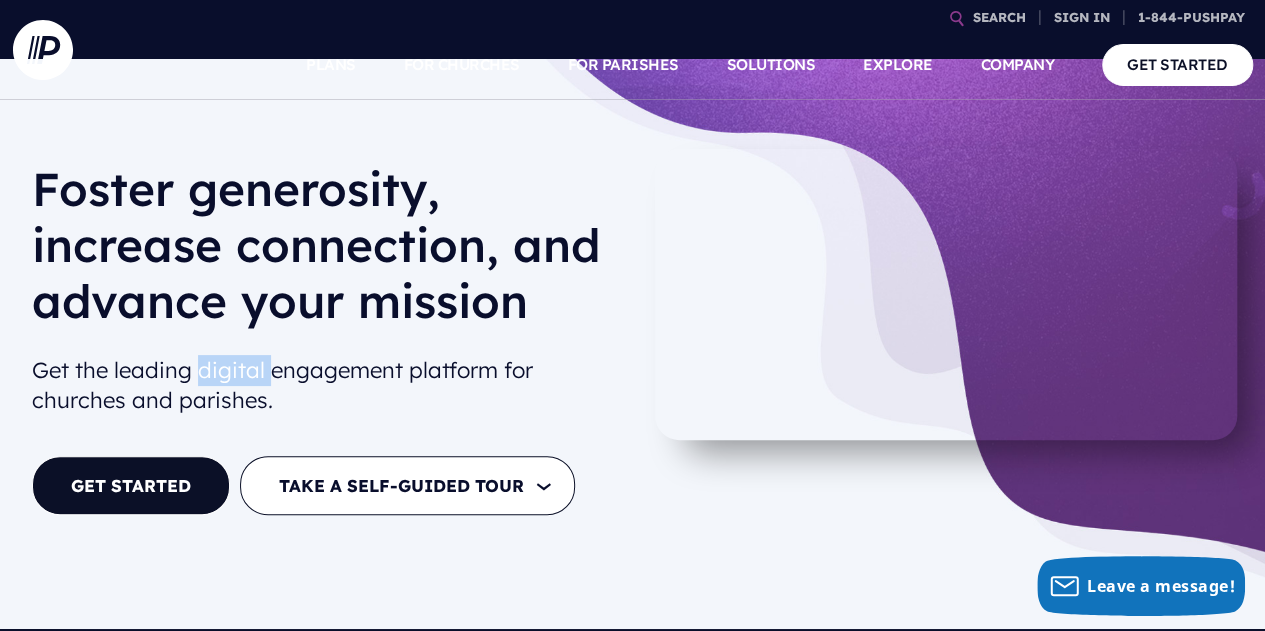 click on "Get the leading digital engagement platform for churches and parishes." at bounding box center [326, 386] 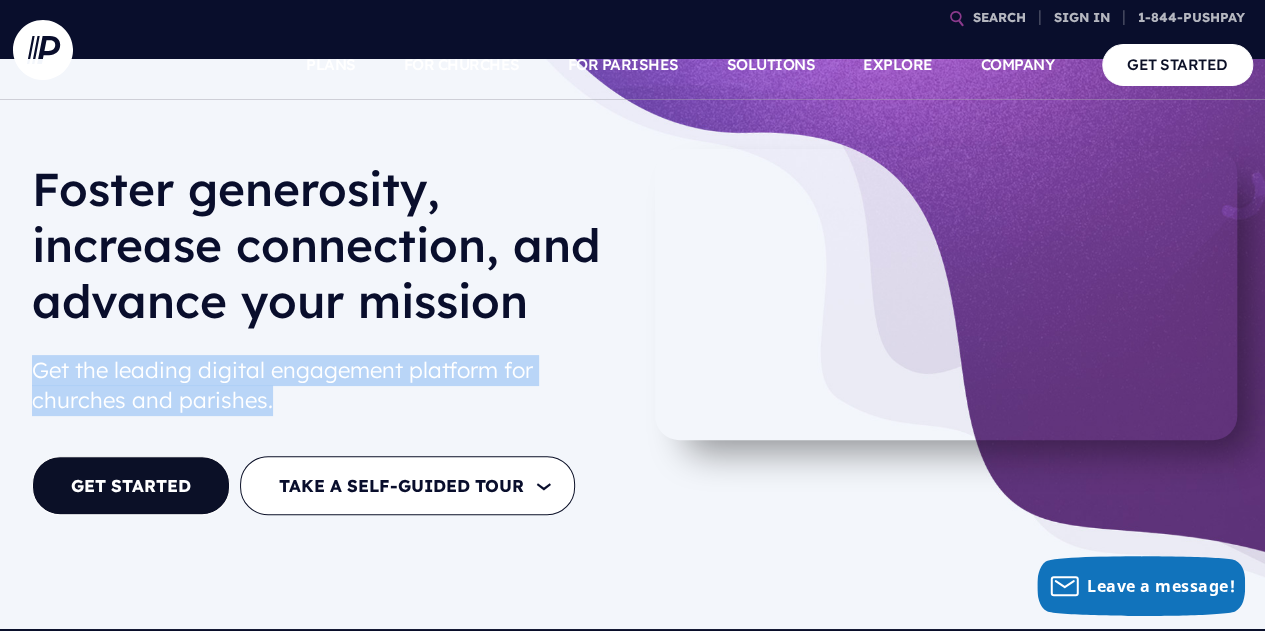 click on "Get the leading digital engagement platform for churches and parishes." at bounding box center (326, 386) 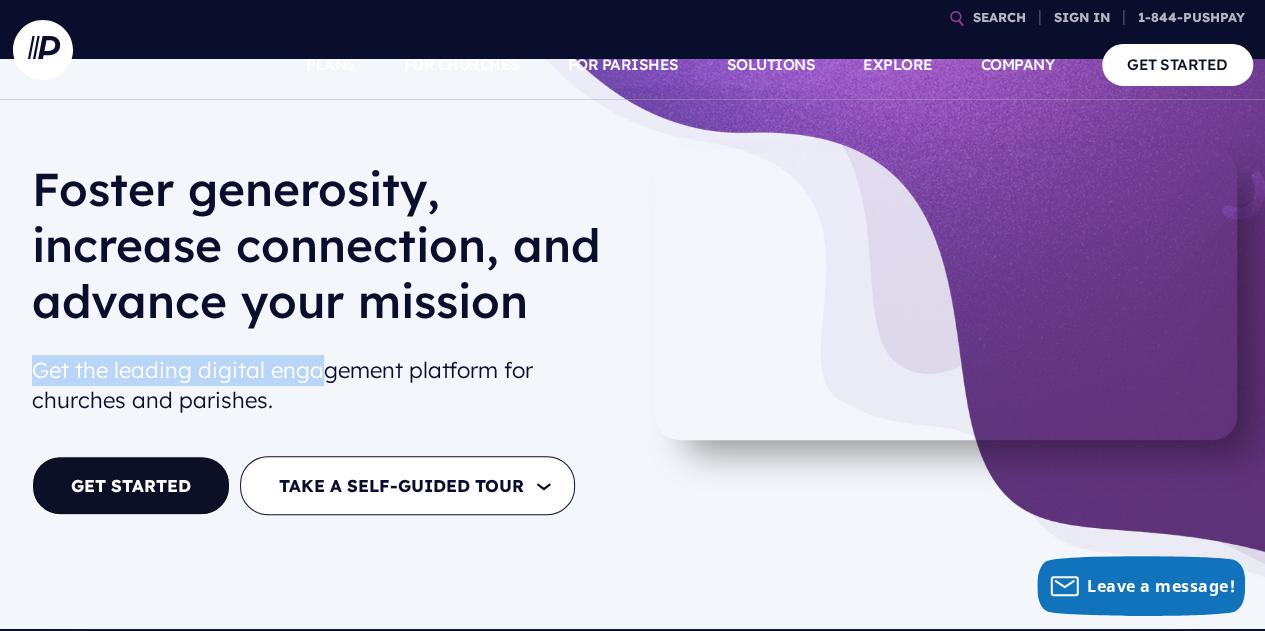 drag, startPoint x: 36, startPoint y: 369, endPoint x: 330, endPoint y: 377, distance: 294.10883 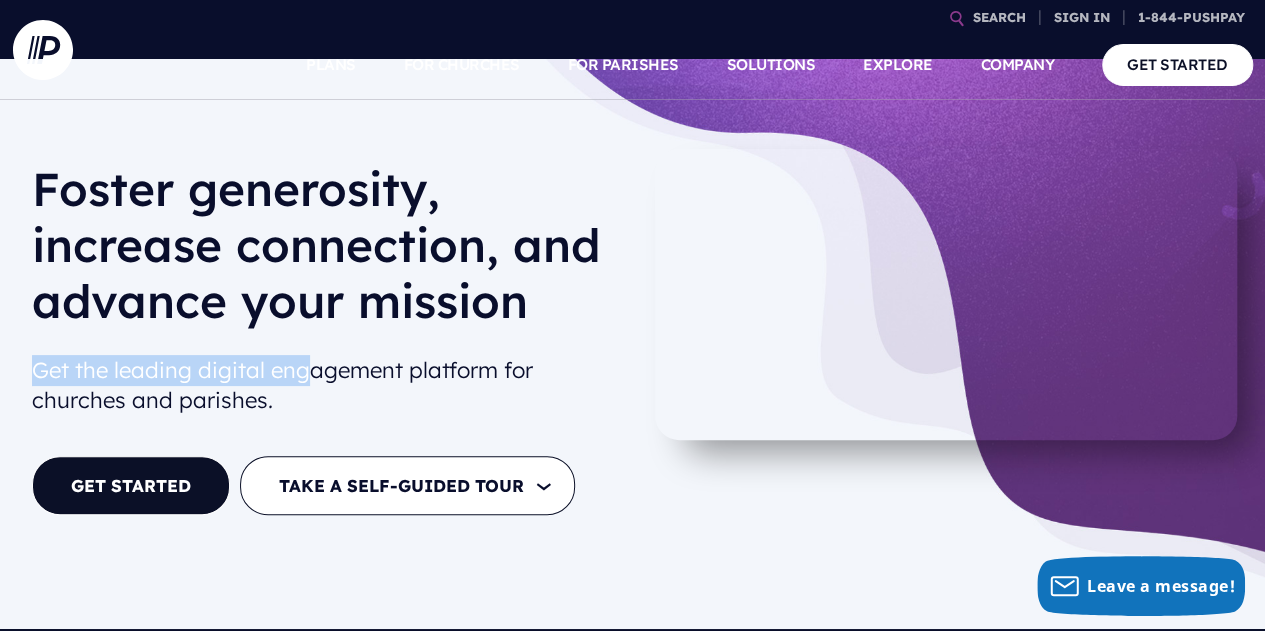 drag, startPoint x: 313, startPoint y: 369, endPoint x: 38, endPoint y: 366, distance: 275.01636 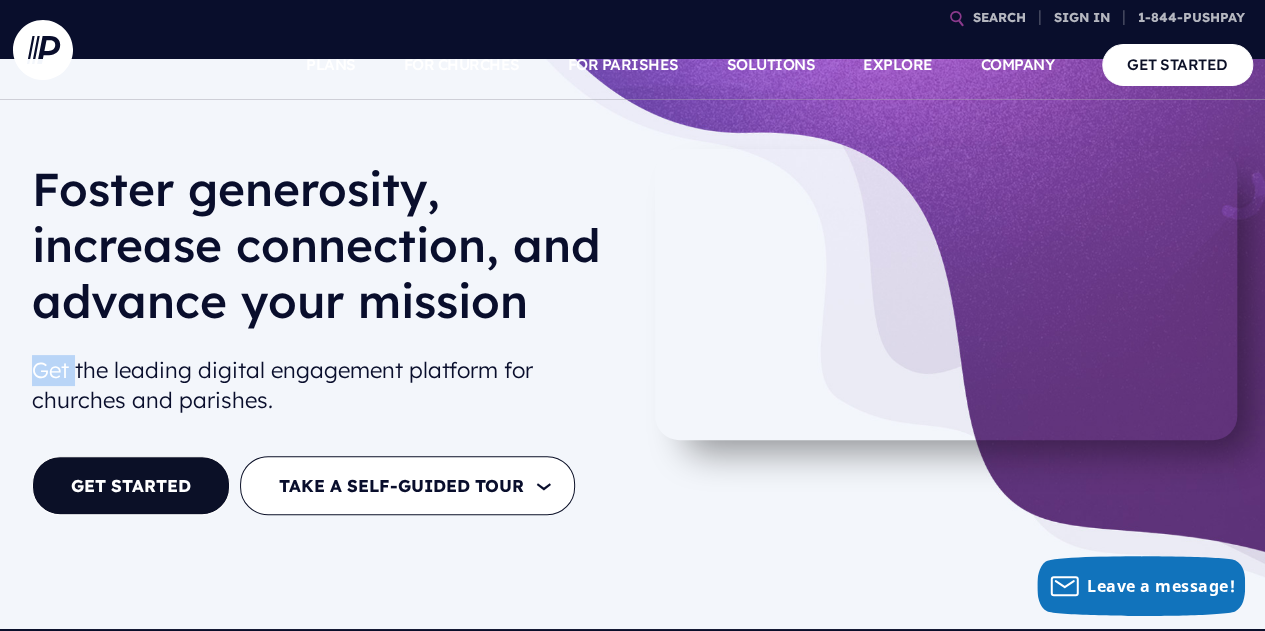 click on "Foster generosity, increase connection, and advance your mission
Get the leading digital engagement platform for churches and parishes.
GET STARTED
TAKE A SELF-GUIDED TOUR
FOR CHURCHES
FOR PARISHES" at bounding box center (326, 344) 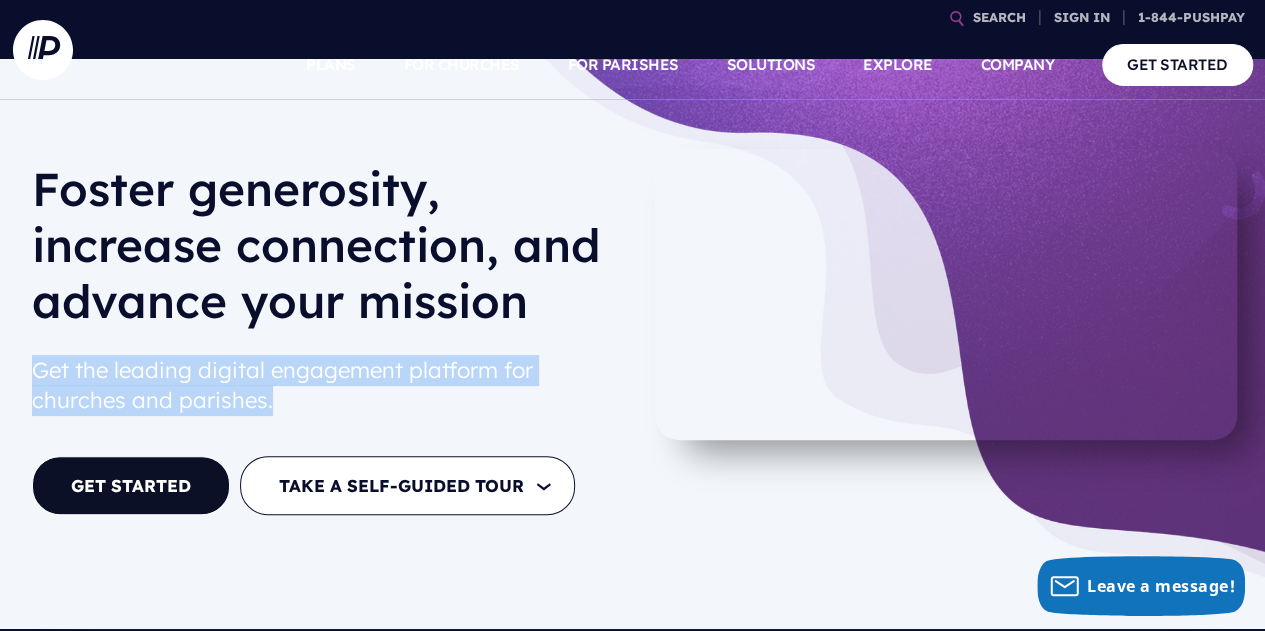 click on "Foster generosity, increase connection, and advance your mission
Get the leading digital engagement platform for churches and parishes.
GET STARTED
TAKE A SELF-GUIDED TOUR
FOR CHURCHES
FOR PARISHES" at bounding box center [326, 344] 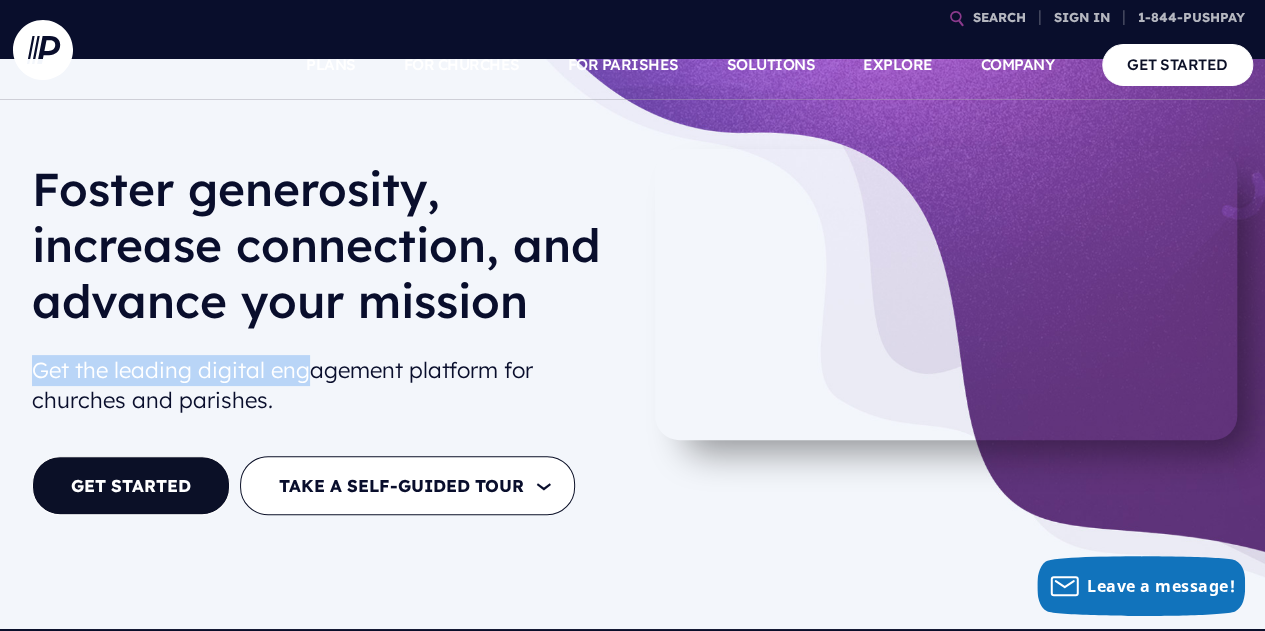 drag, startPoint x: 35, startPoint y: 371, endPoint x: 308, endPoint y: 360, distance: 273.22153 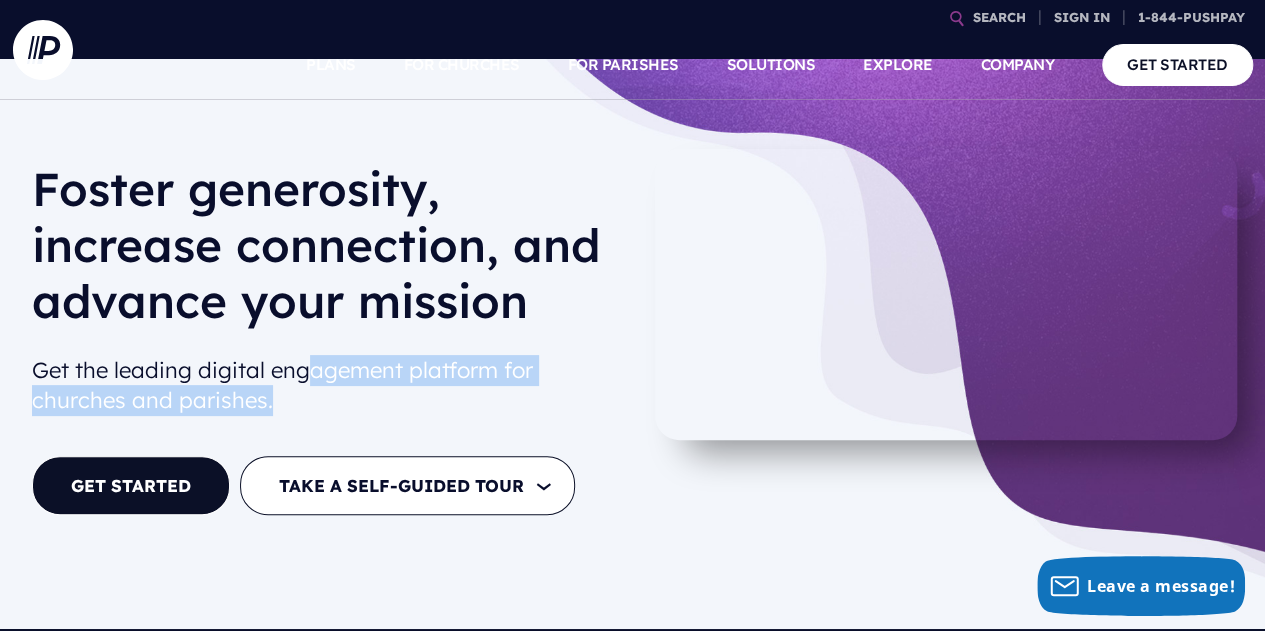 drag, startPoint x: 317, startPoint y: 371, endPoint x: 366, endPoint y: 399, distance: 56.435802 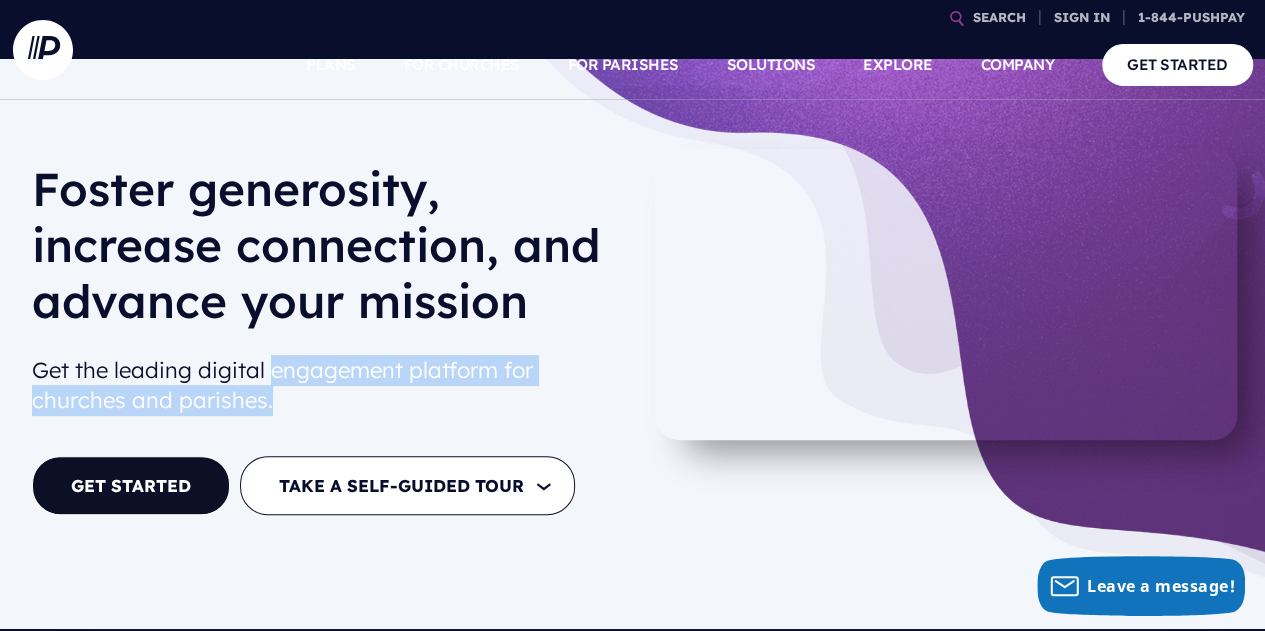 drag, startPoint x: 366, startPoint y: 399, endPoint x: 348, endPoint y: 373, distance: 31.622776 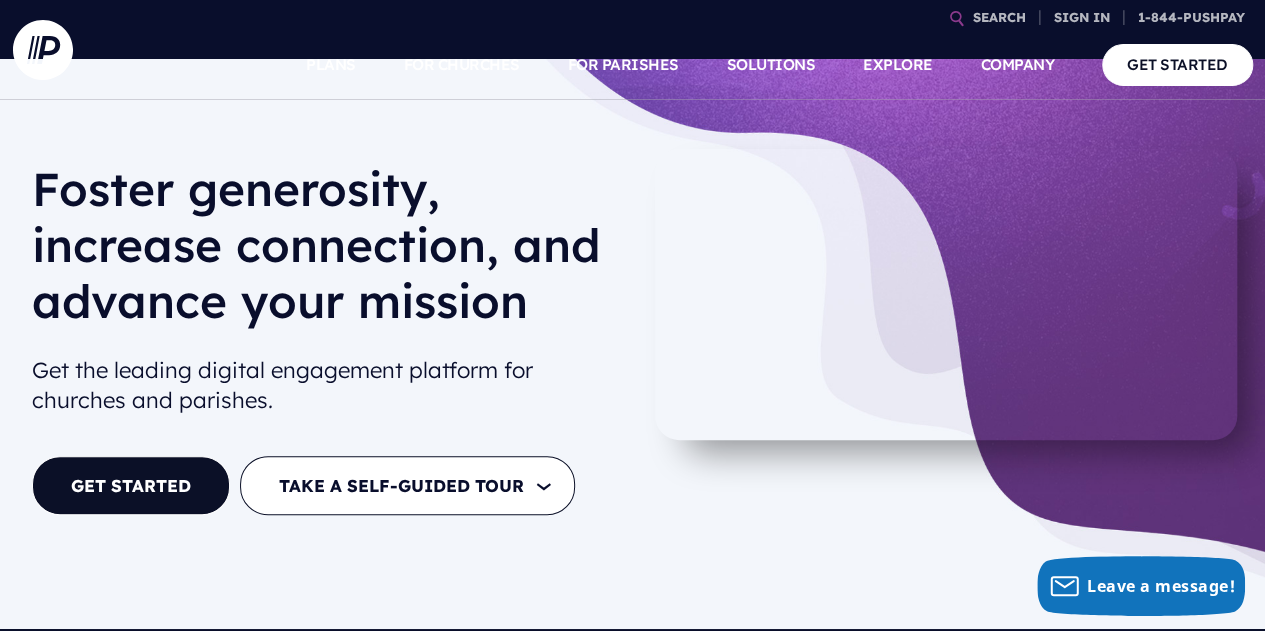 scroll, scrollTop: 0, scrollLeft: 0, axis: both 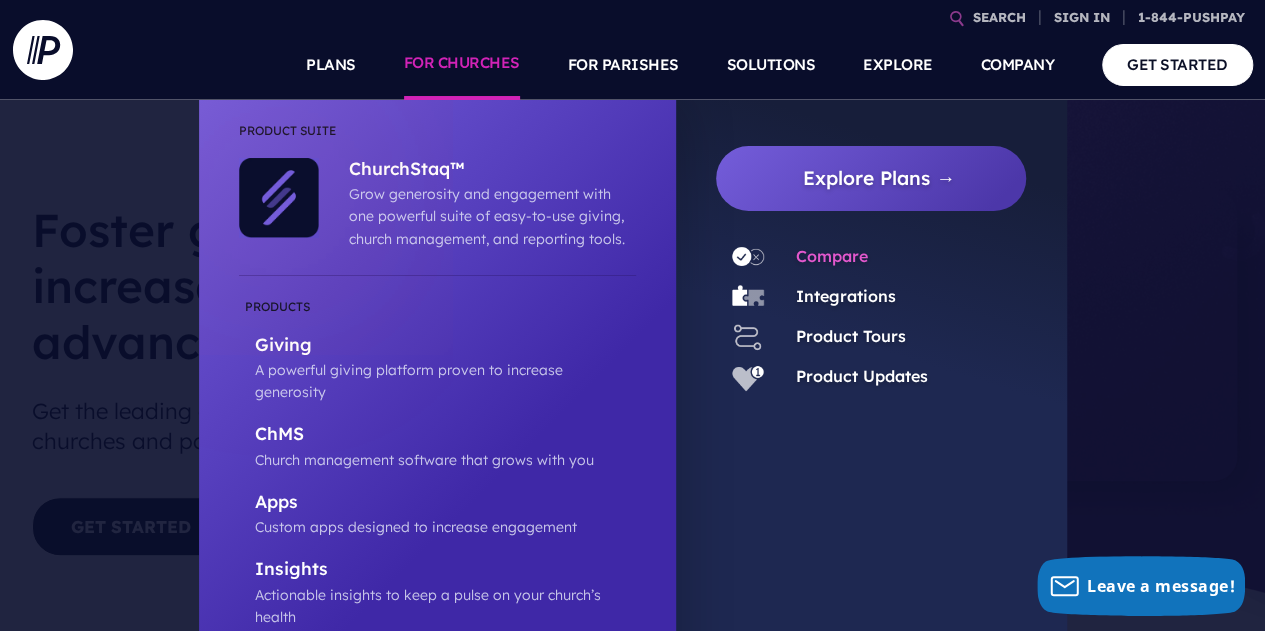 click on "Compare" at bounding box center (832, 256) 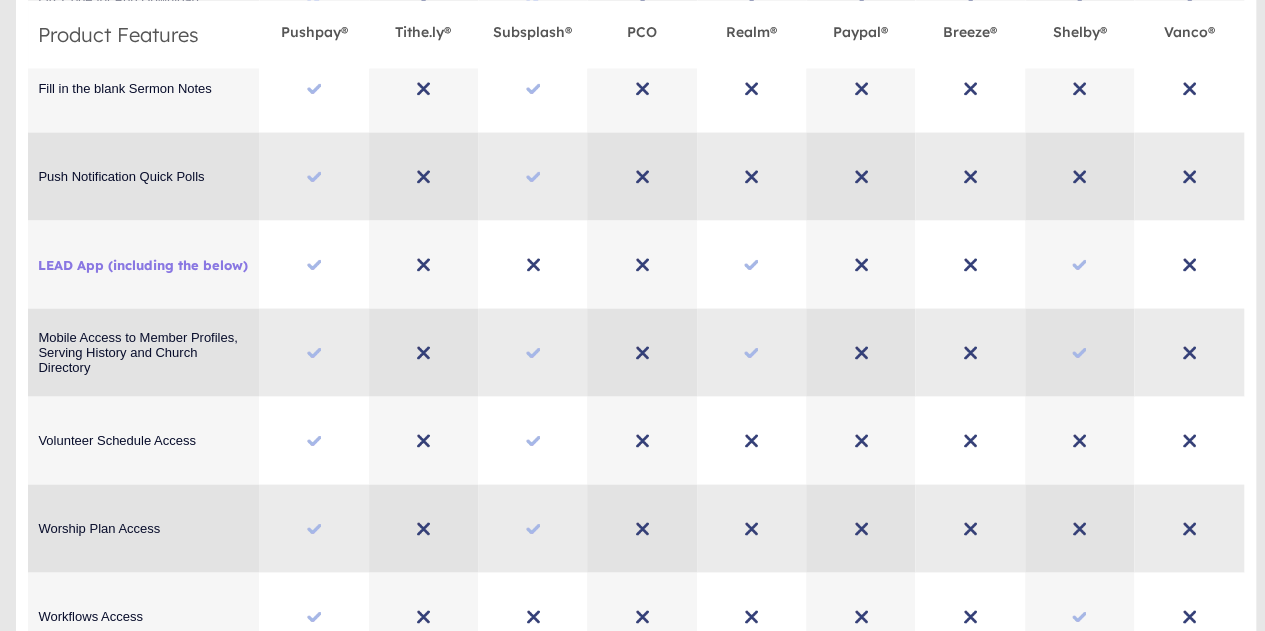 scroll, scrollTop: 3756, scrollLeft: 0, axis: vertical 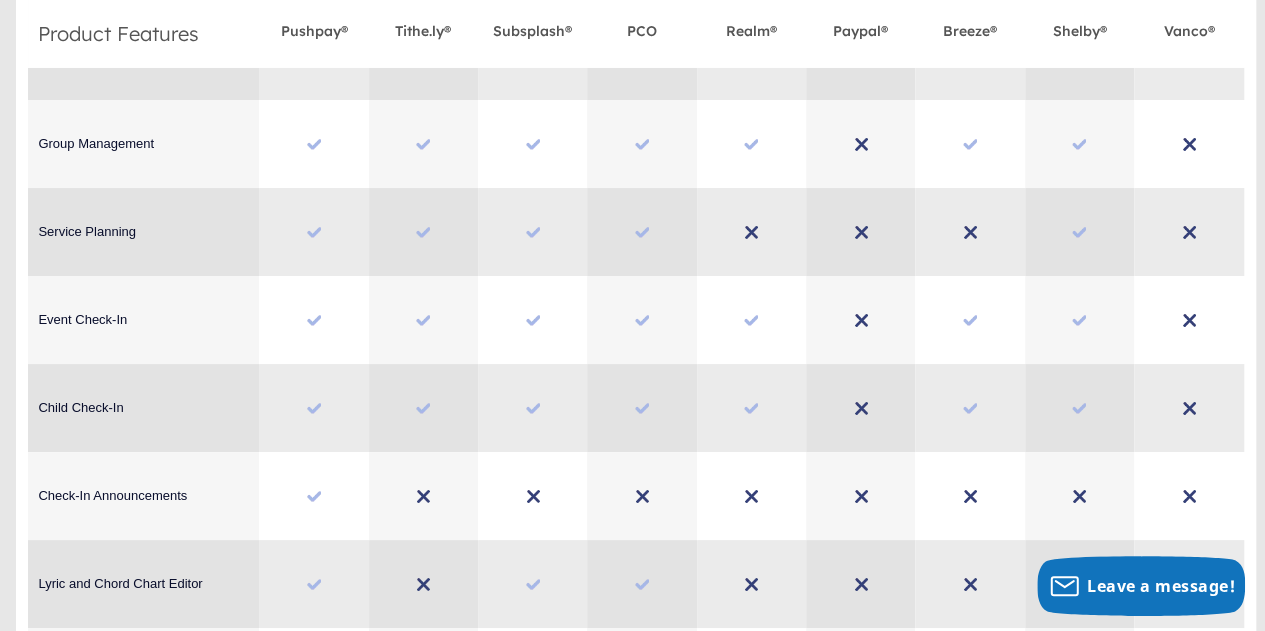 click on "Subsplash®" at bounding box center [532, 26] 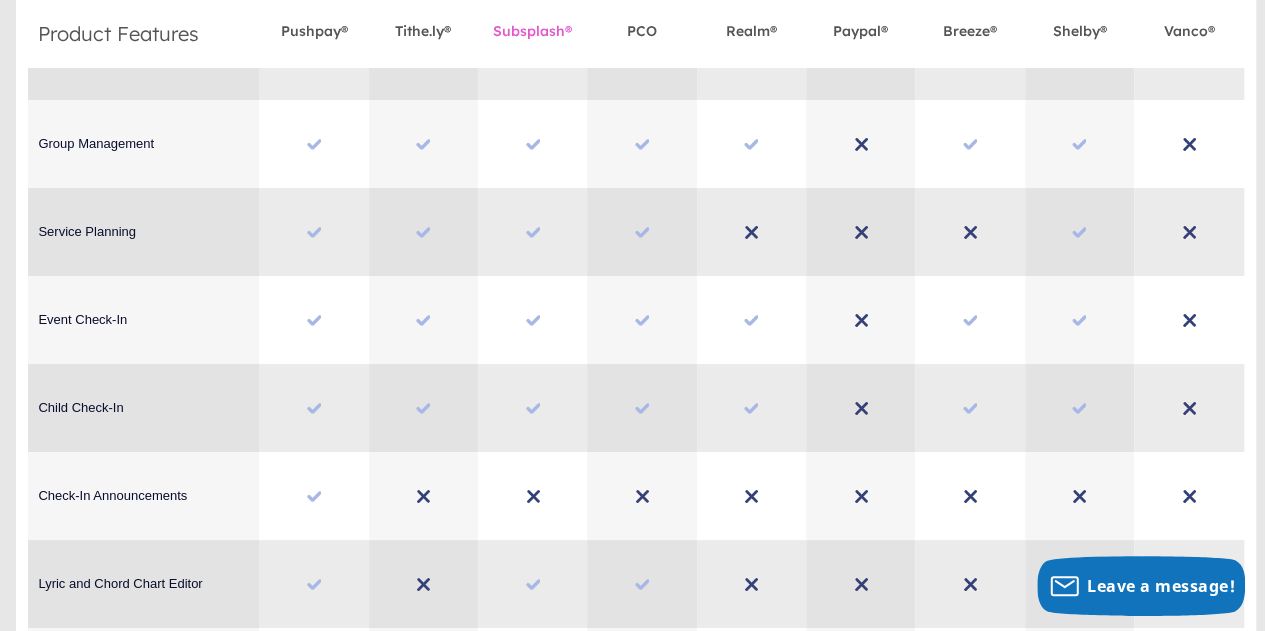click on "Subsplash®" at bounding box center (532, 27) 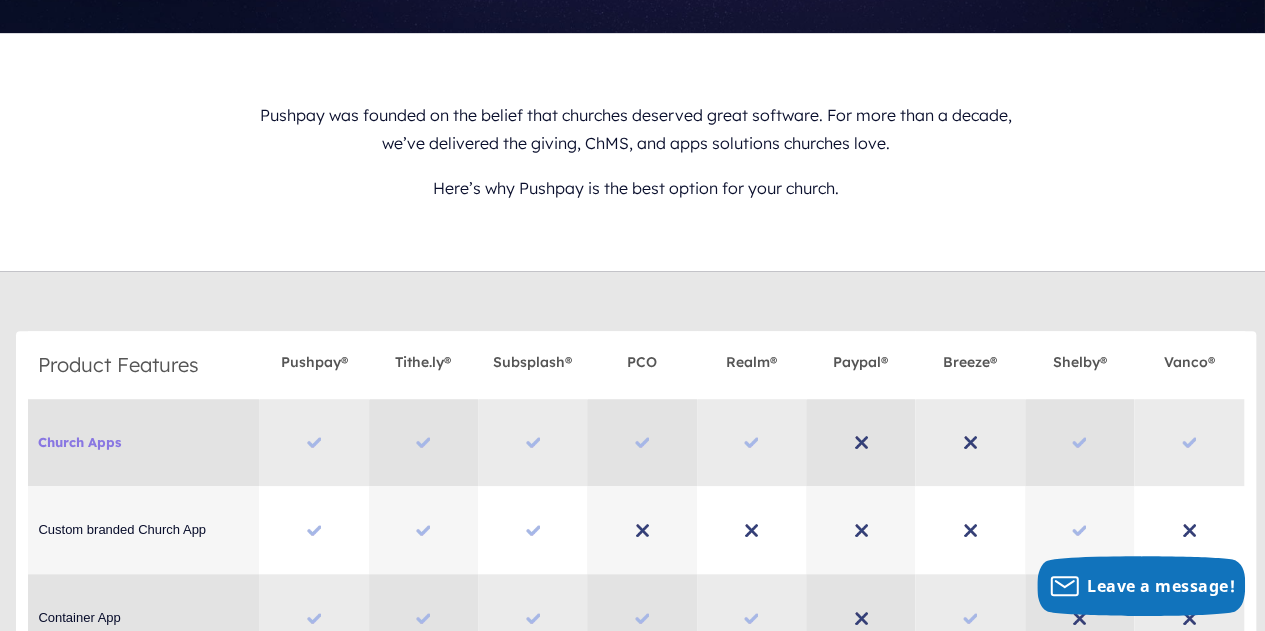 scroll, scrollTop: 552, scrollLeft: 0, axis: vertical 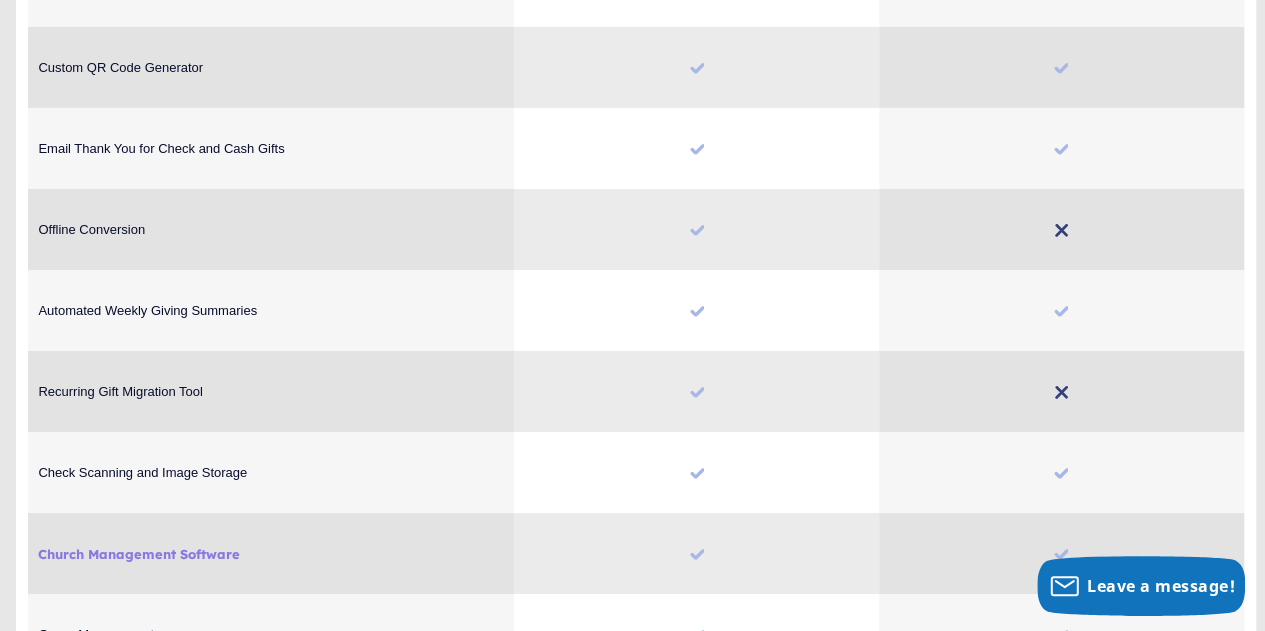 click on "Recurring Gift Migration Tool" at bounding box center (1061, 391) 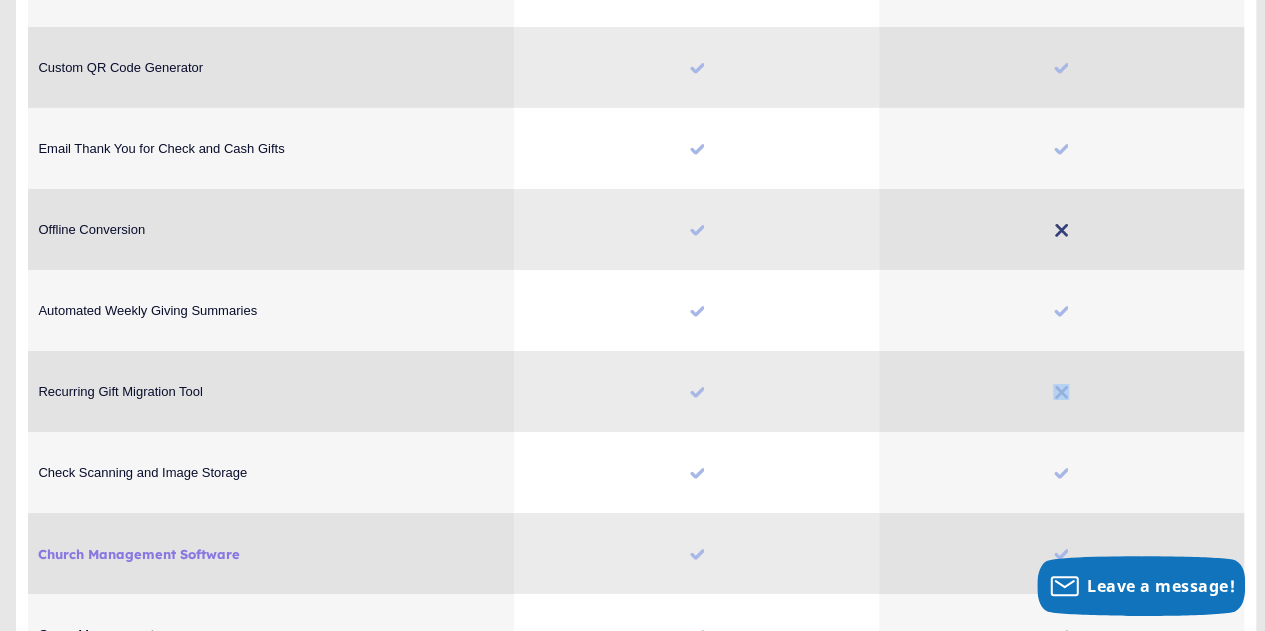 click on "Recurring Gift Migration Tool" at bounding box center [1061, 391] 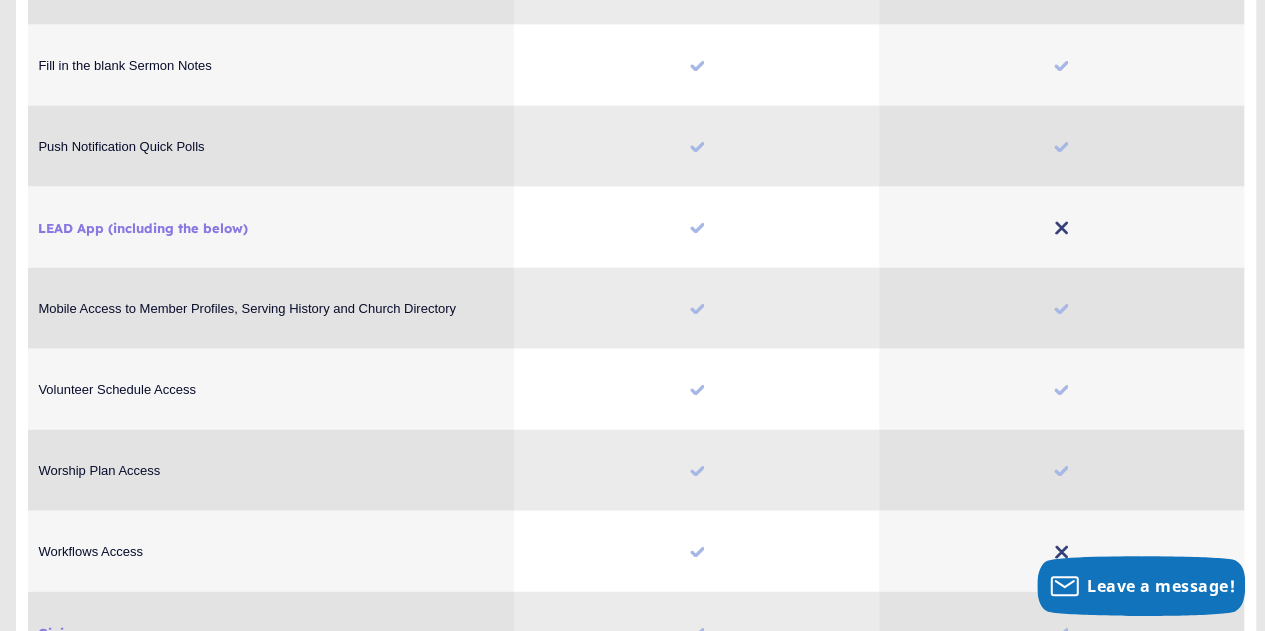 scroll, scrollTop: 6027, scrollLeft: 0, axis: vertical 